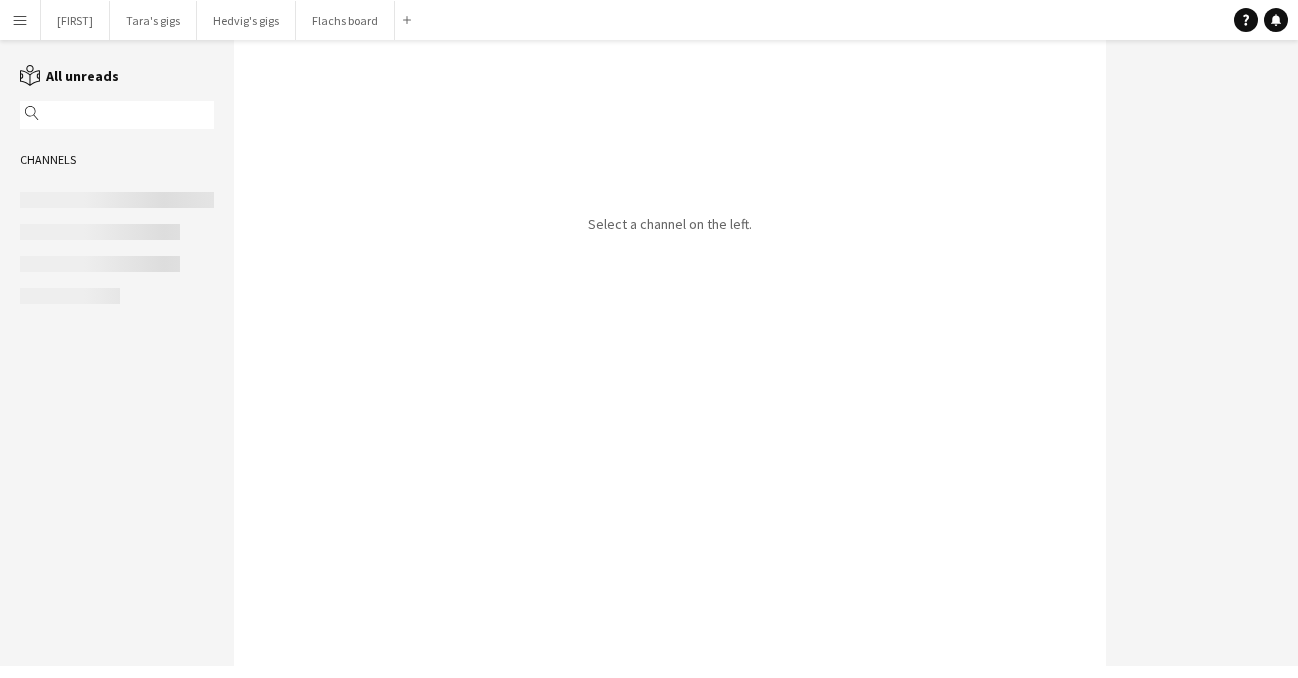 scroll, scrollTop: 0, scrollLeft: 0, axis: both 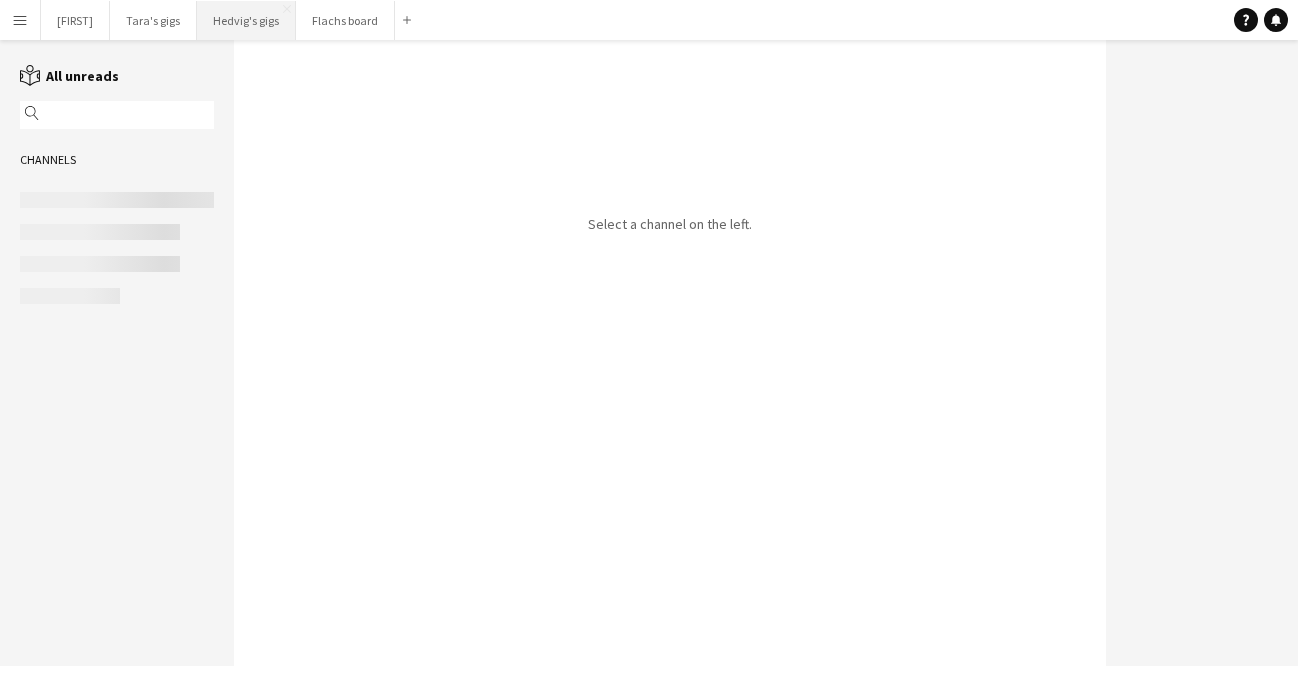 click on "Hedvig's gigs
Close" at bounding box center [246, 20] 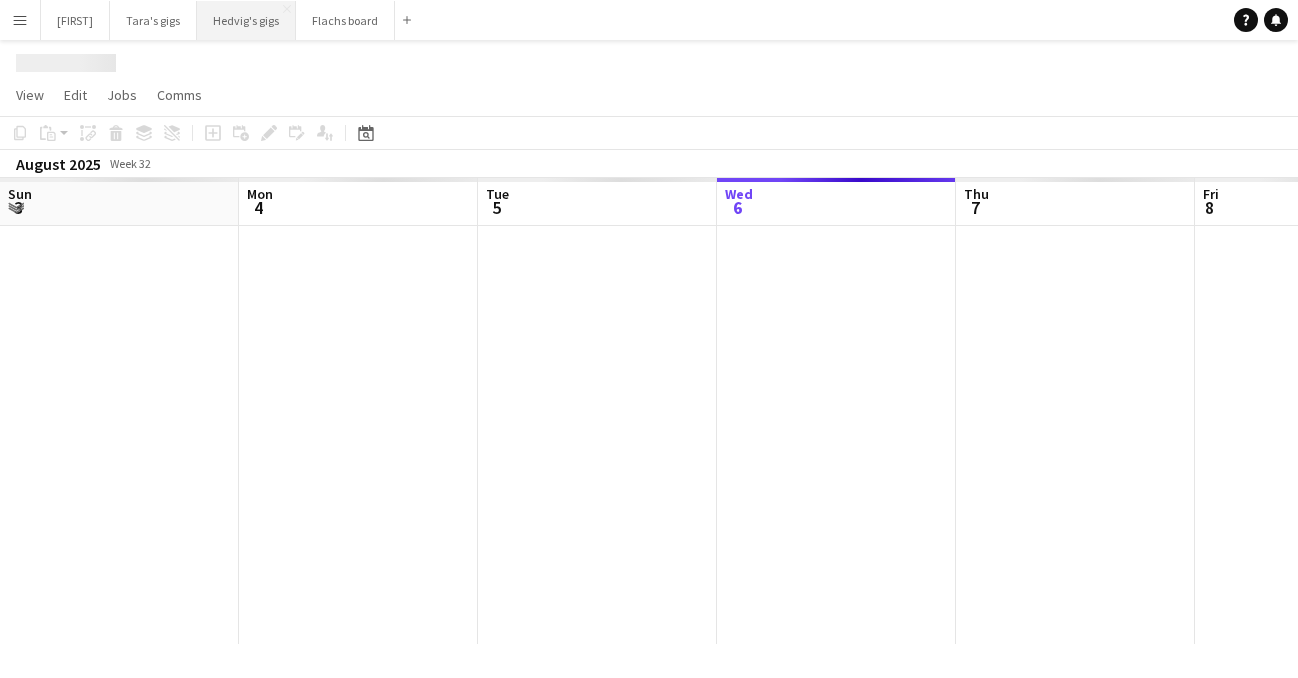 scroll, scrollTop: 0, scrollLeft: 478, axis: horizontal 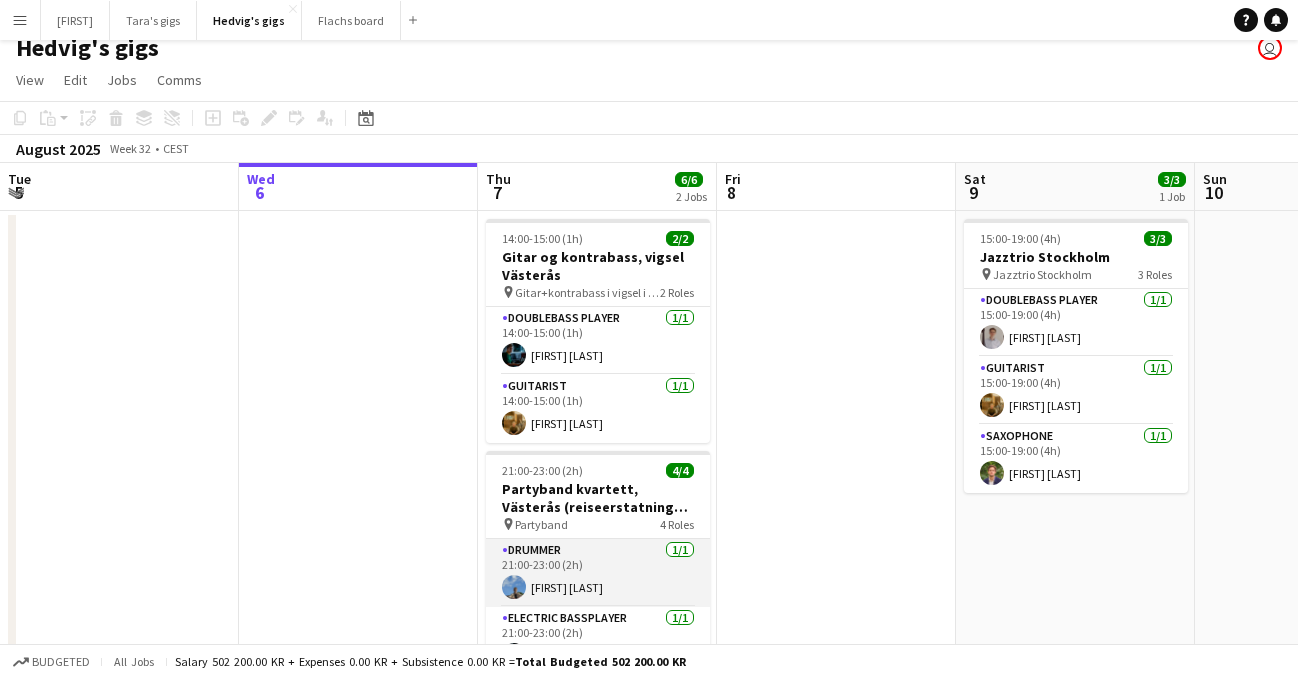 click on "Drummer   1/1   21:00-23:00 (2h)
Manfred Josefsson" at bounding box center (598, 573) 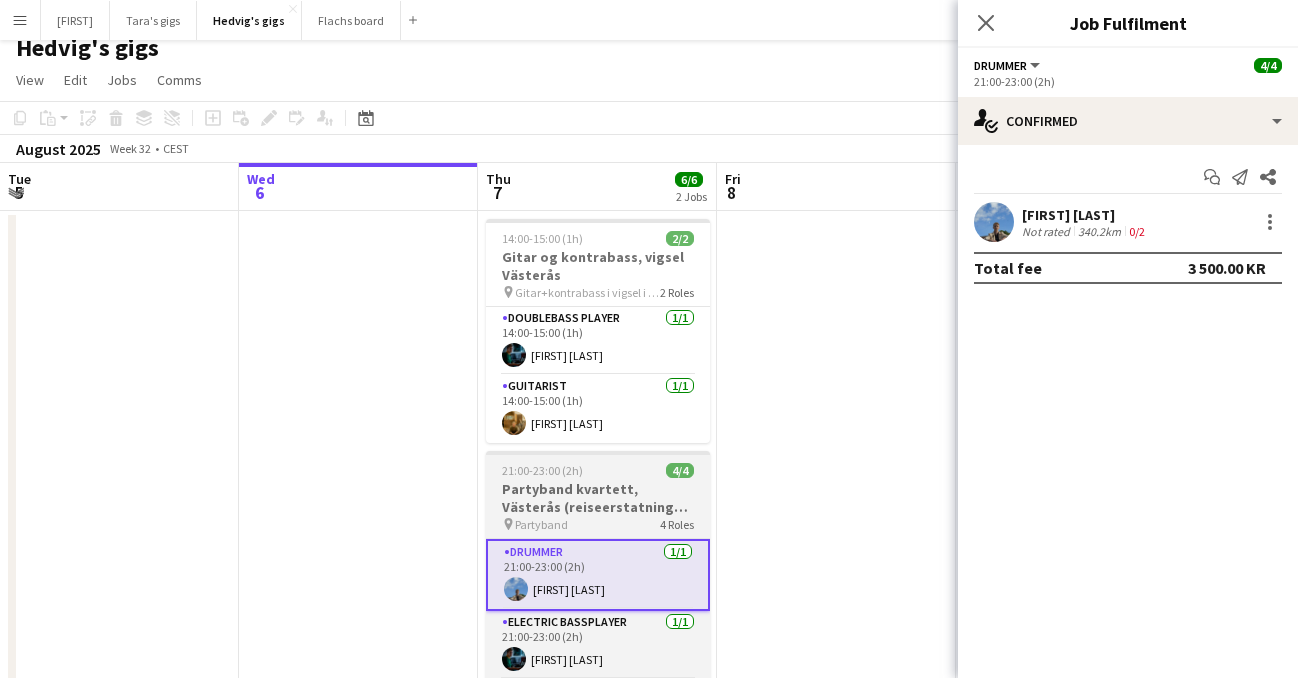 click on "pin
Partyband   4 Roles" at bounding box center (598, 524) 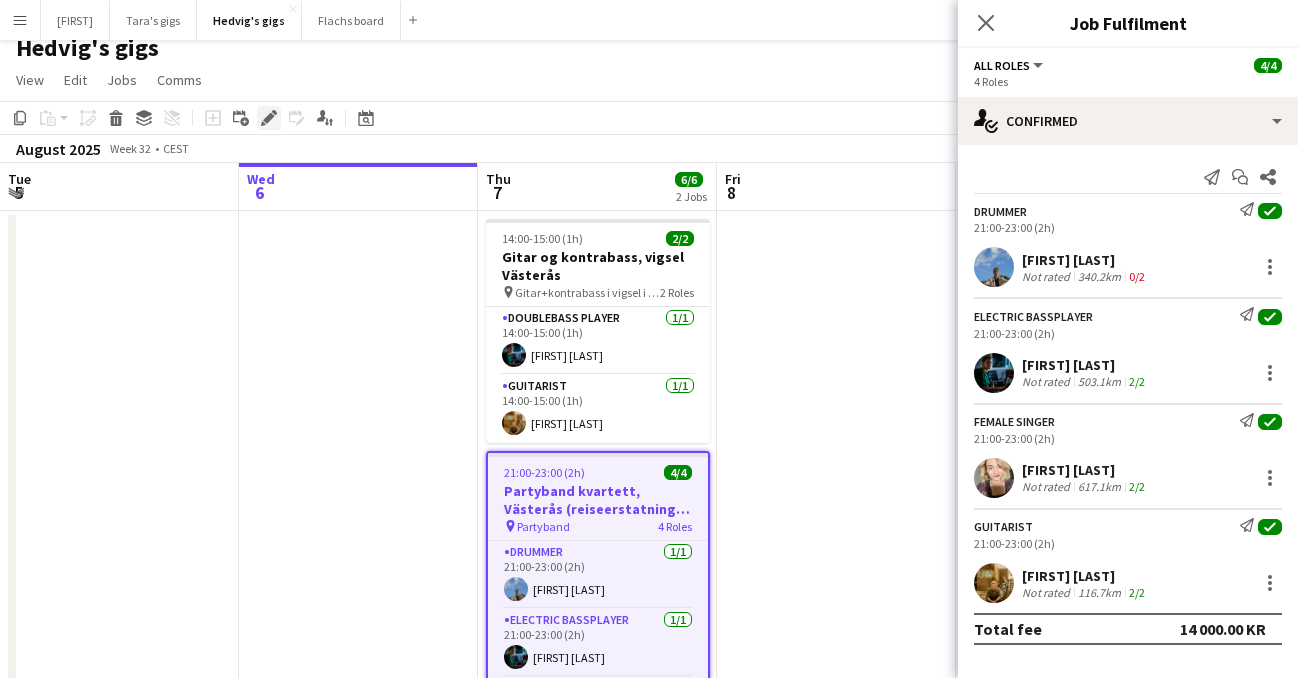 click on "Edit" 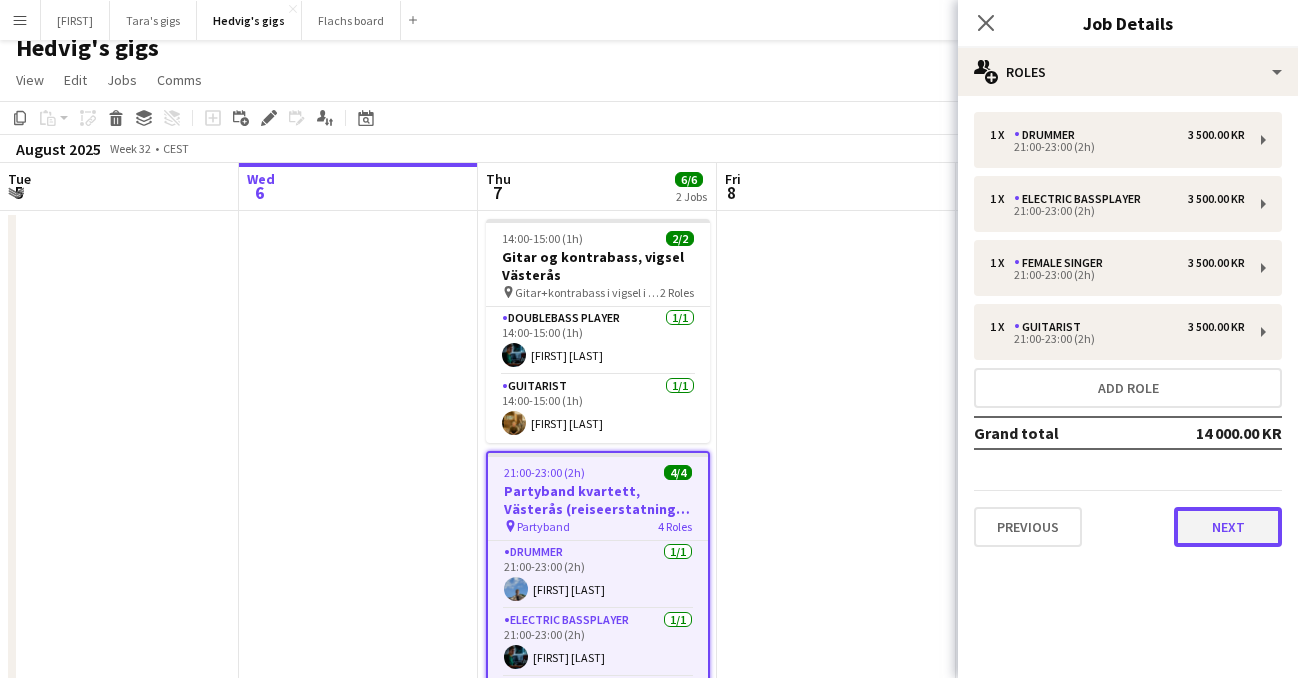 click on "Next" at bounding box center [1228, 527] 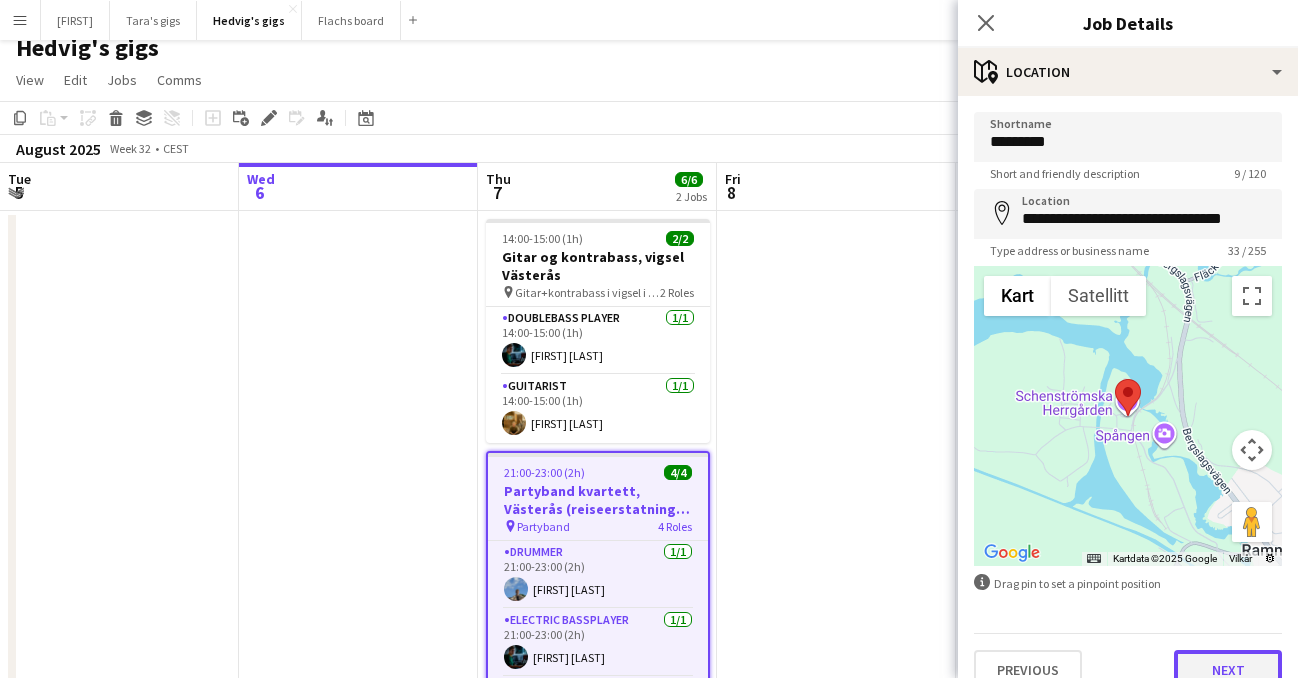 click on "Next" at bounding box center (1228, 670) 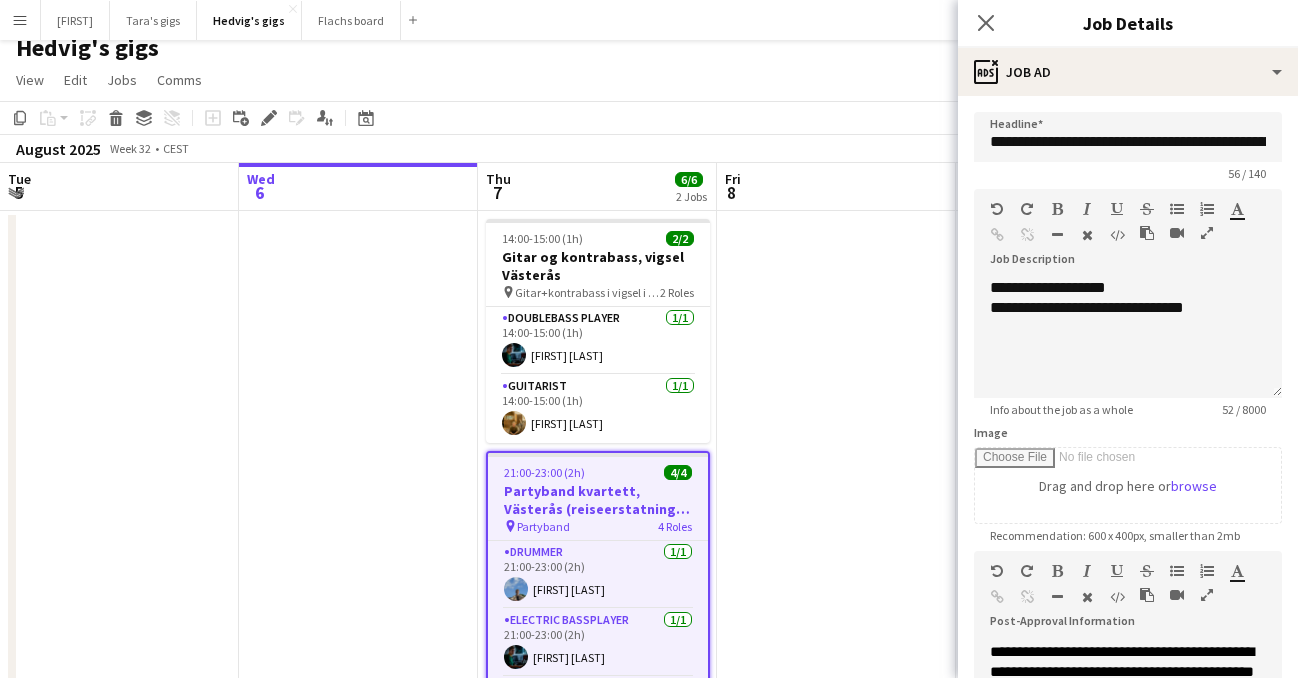 scroll, scrollTop: 163, scrollLeft: 0, axis: vertical 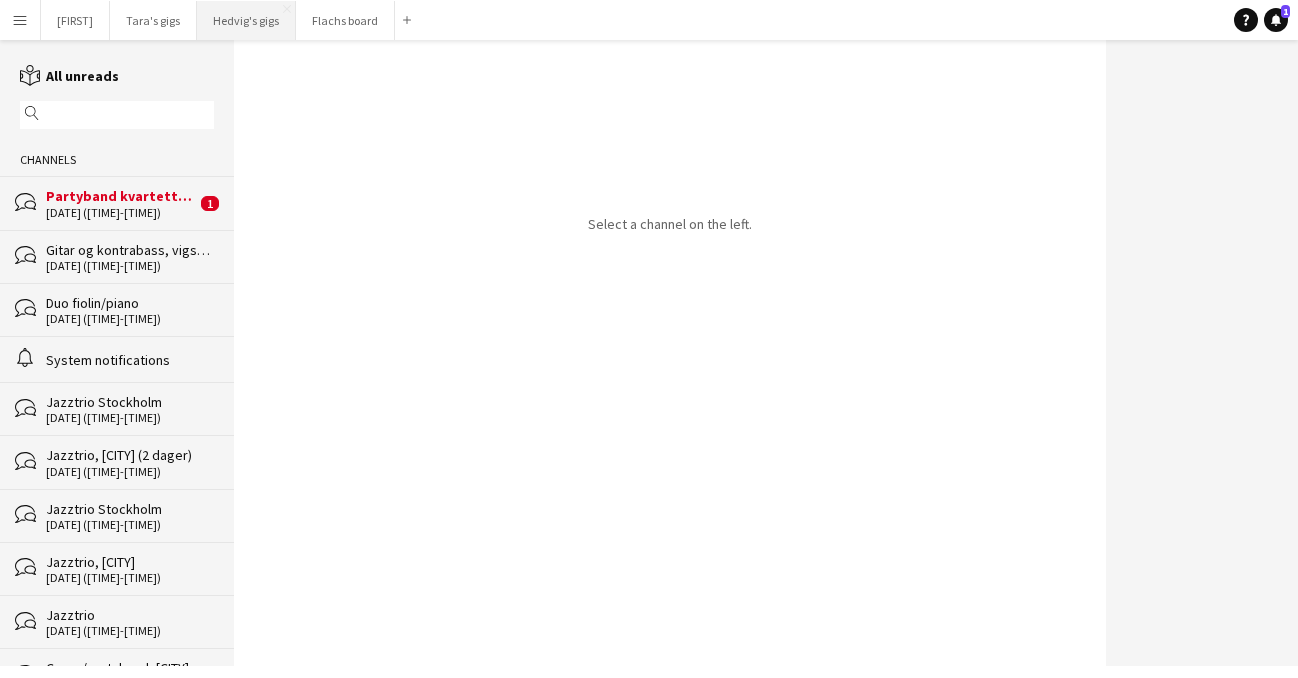 click on "Hedvig's gigs
Close" at bounding box center [246, 20] 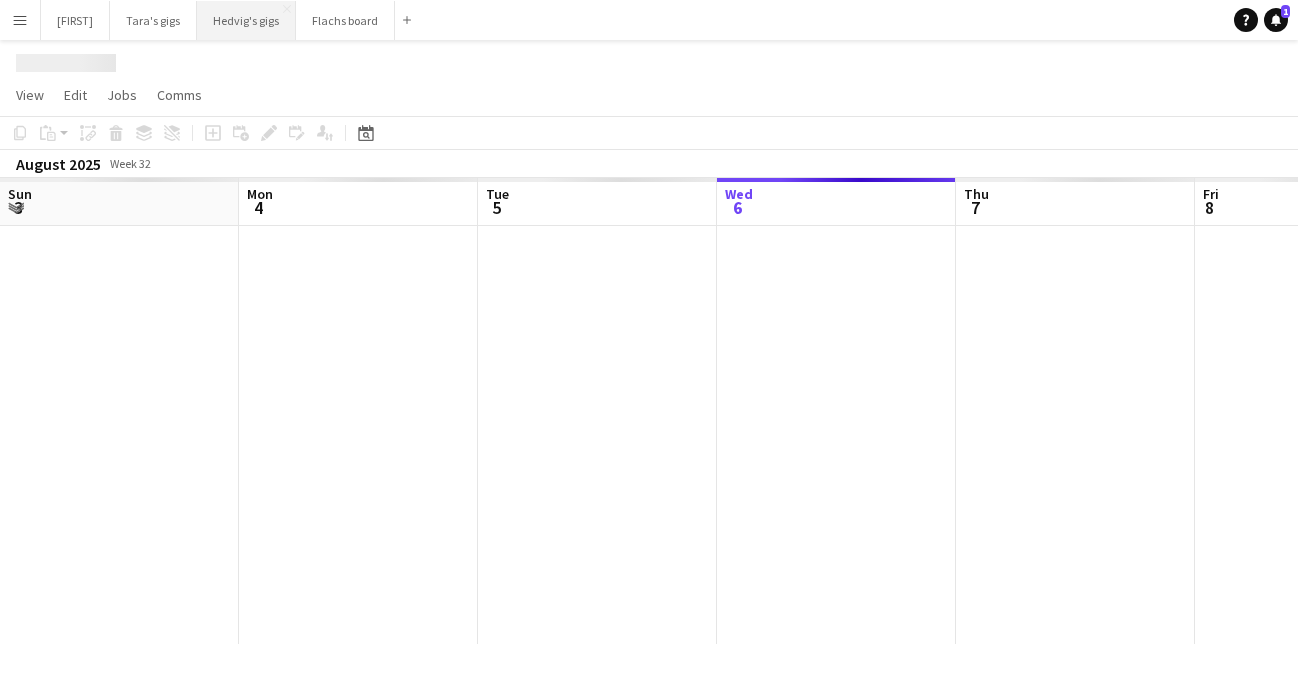 scroll, scrollTop: 0, scrollLeft: 478, axis: horizontal 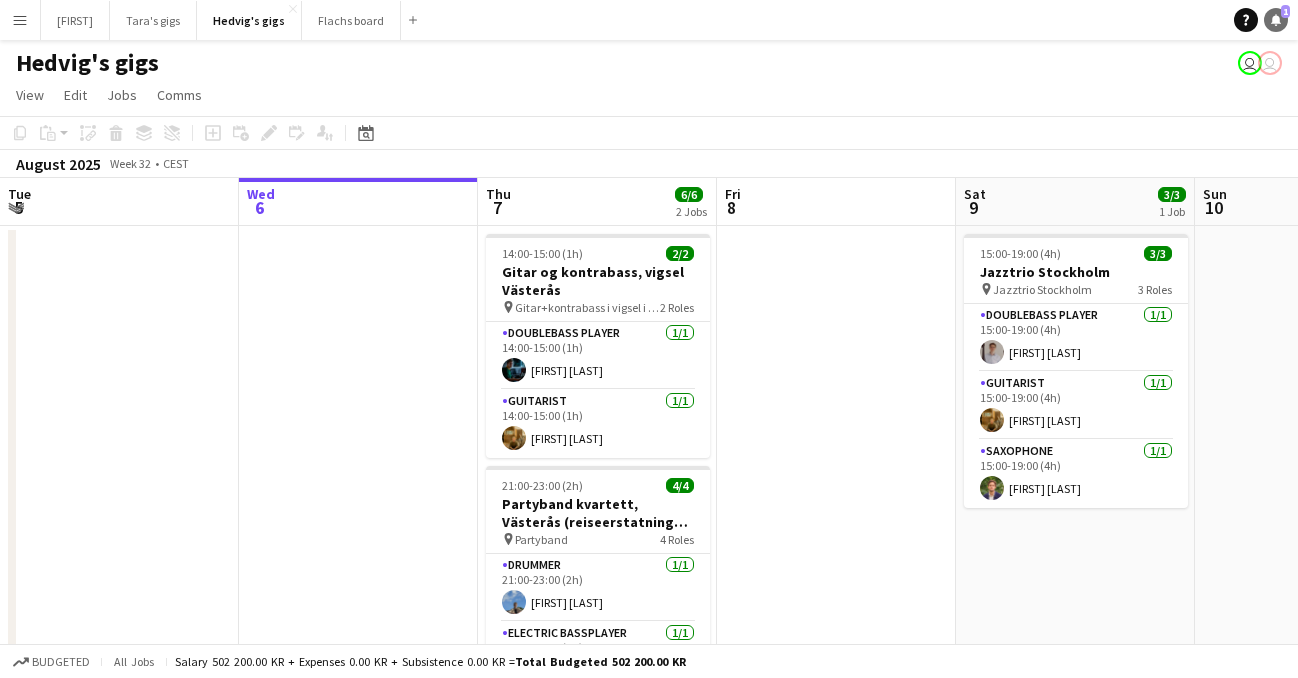click on "Notifications
1" at bounding box center (1276, 20) 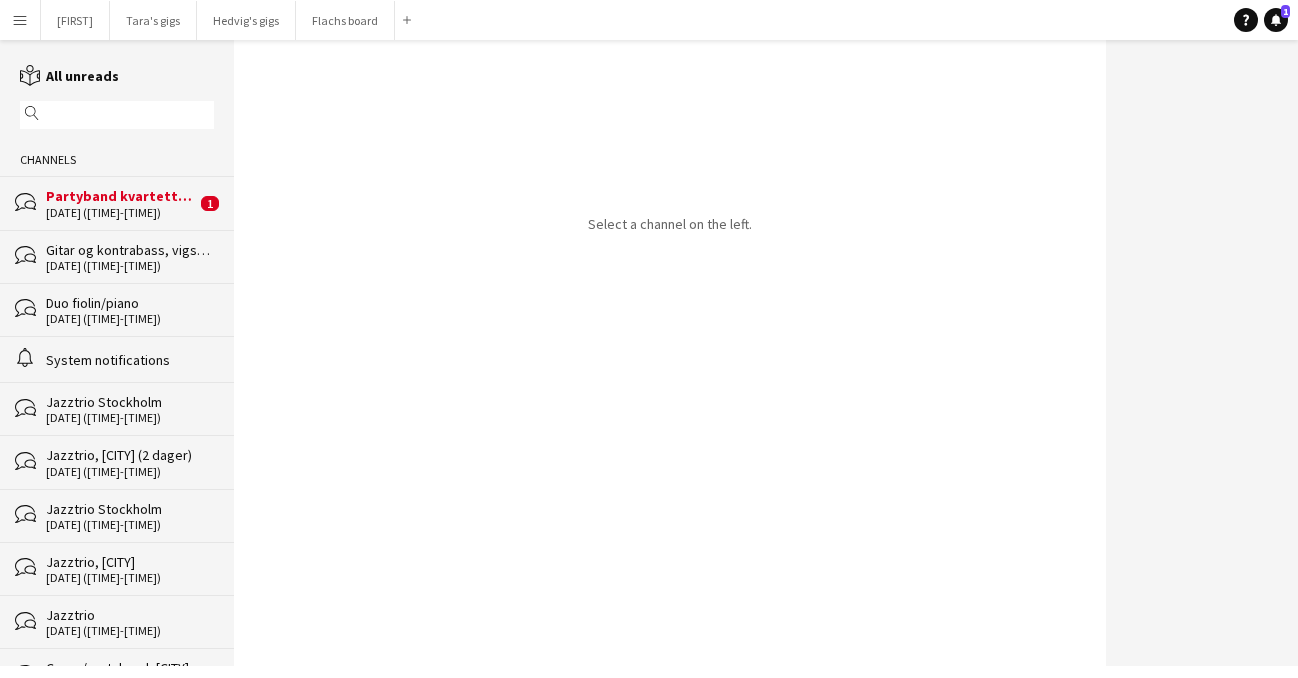 click on "[DATE] ([TIME]-[TIME])" 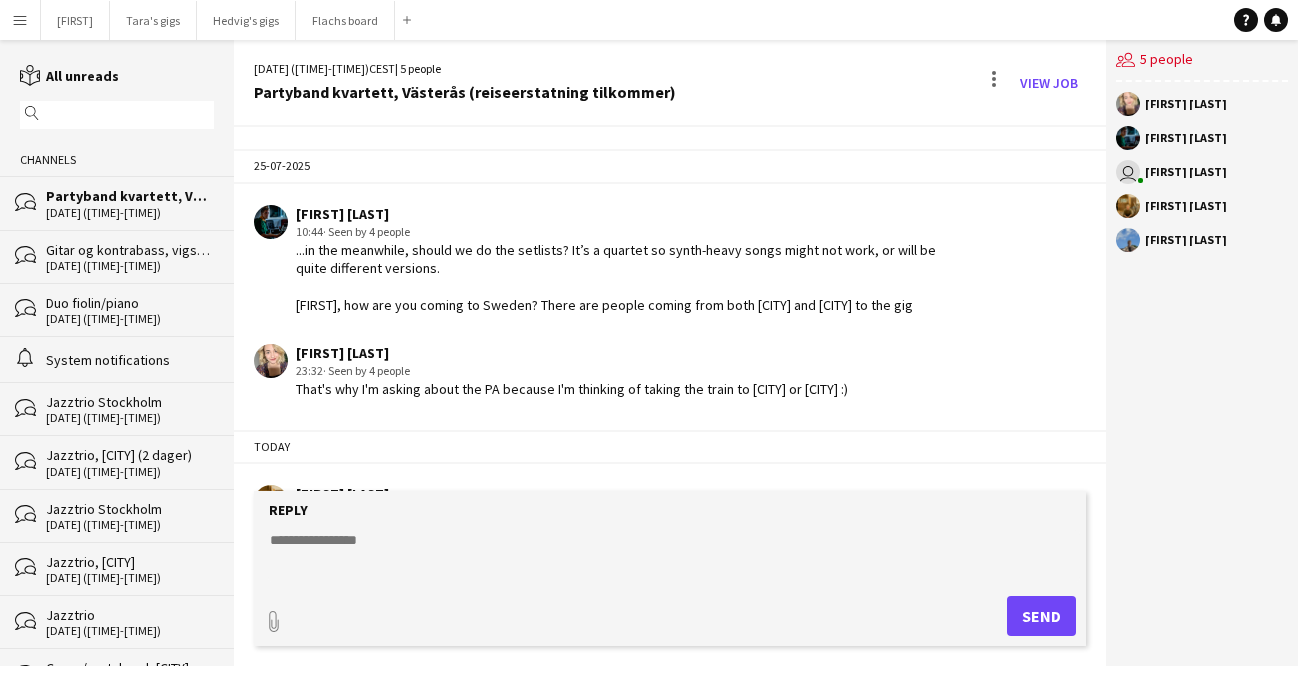 scroll, scrollTop: 1481, scrollLeft: 0, axis: vertical 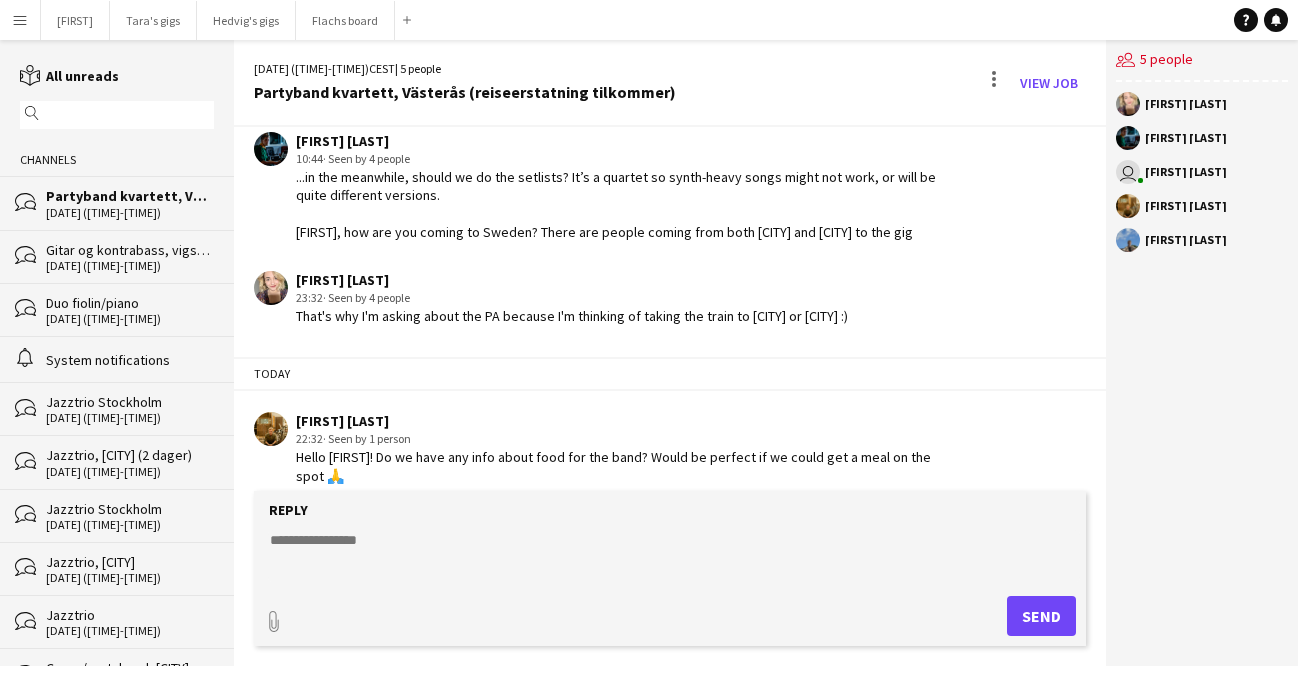 click 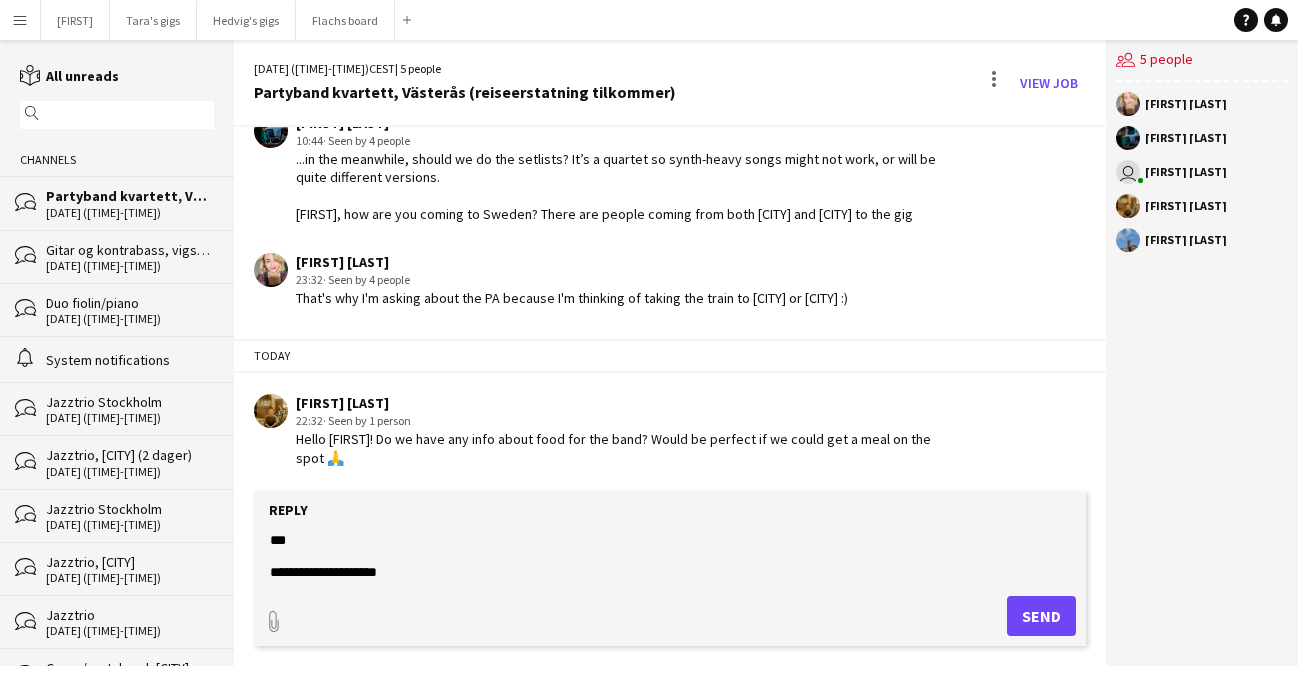 click on "**********" 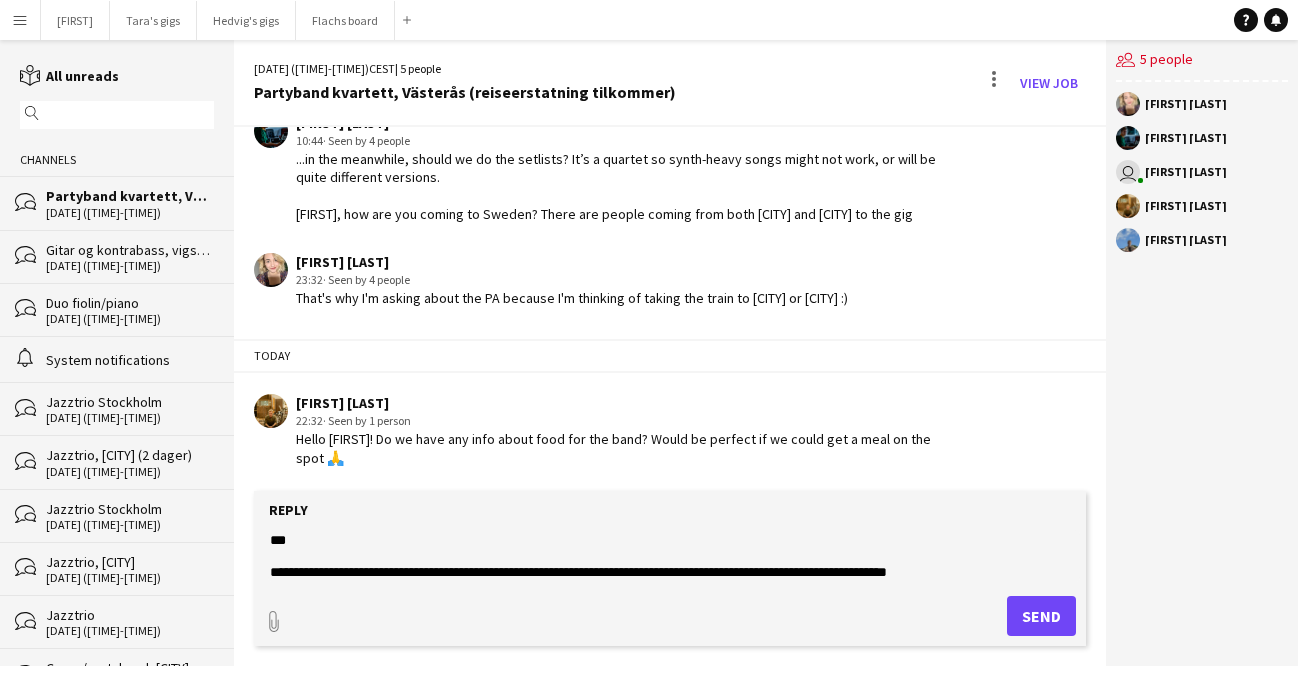 click on "**********" 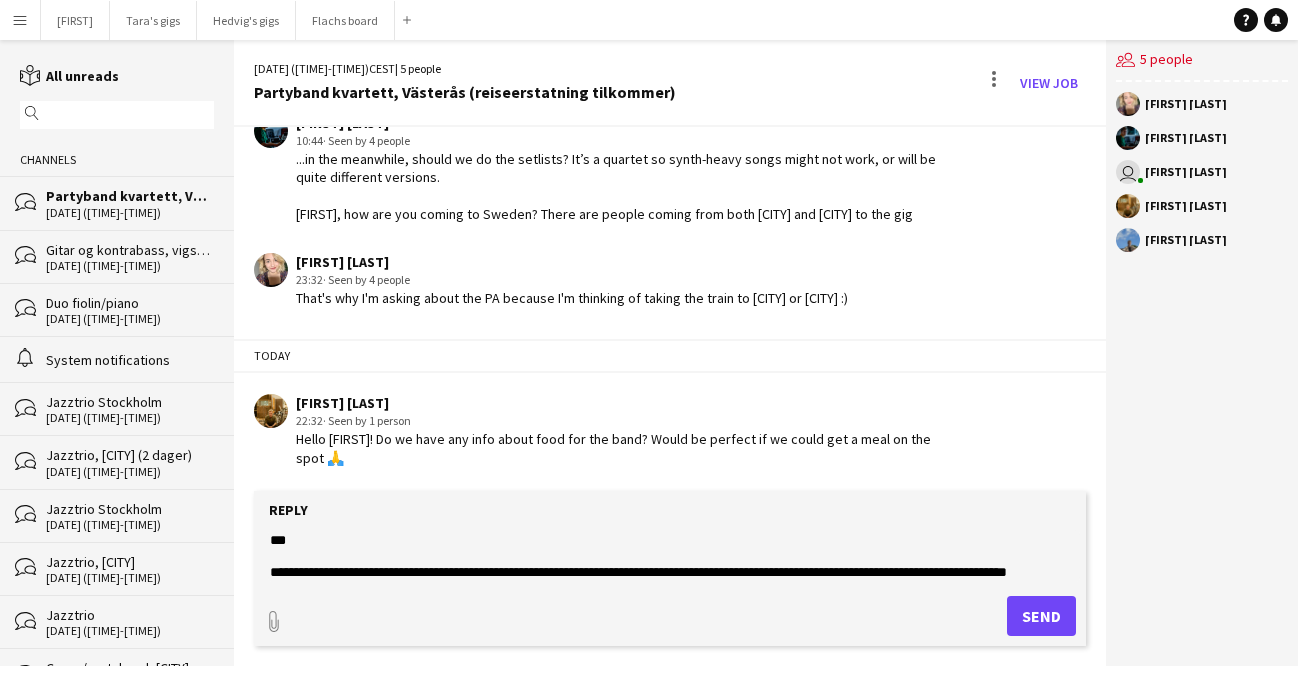 scroll, scrollTop: 15, scrollLeft: 0, axis: vertical 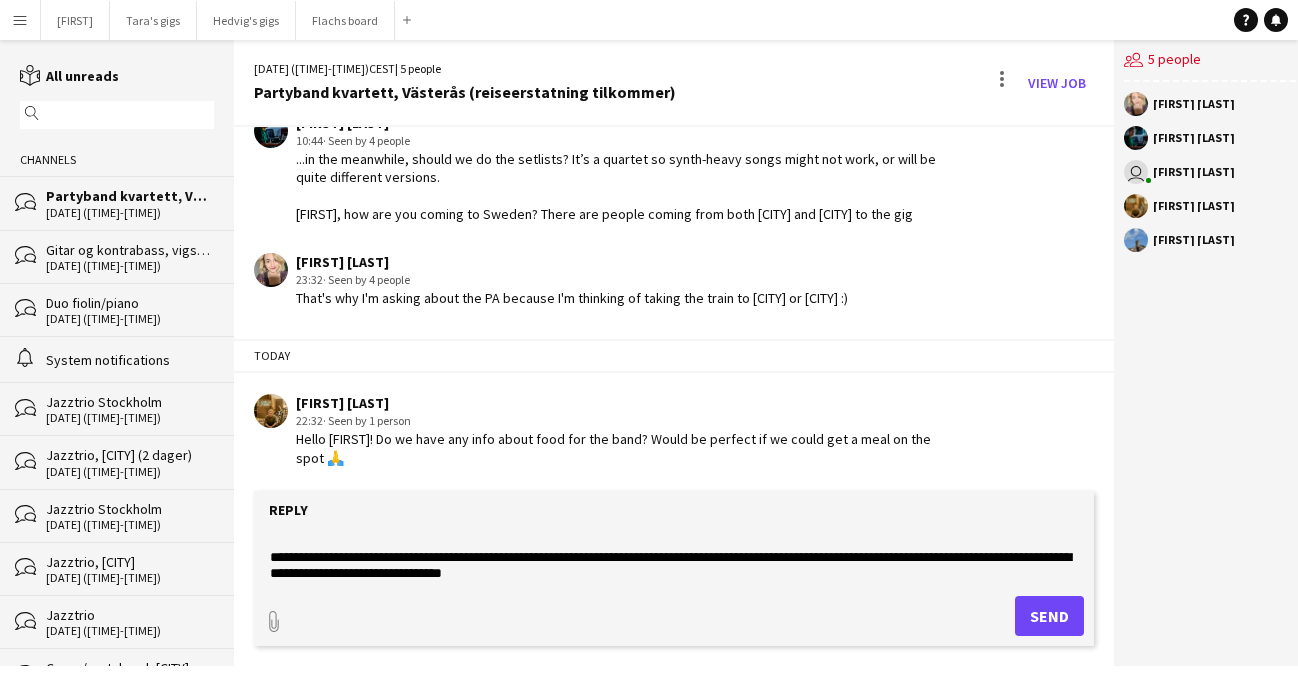 paste on "***" 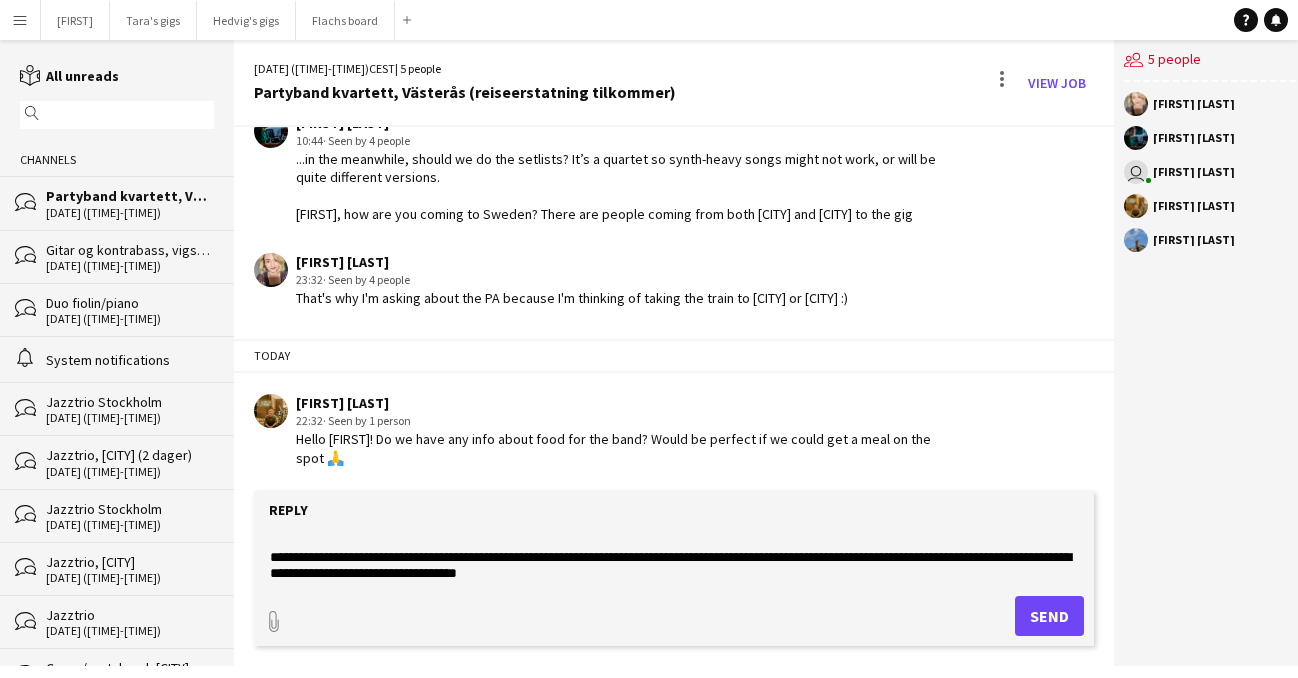 type on "**********" 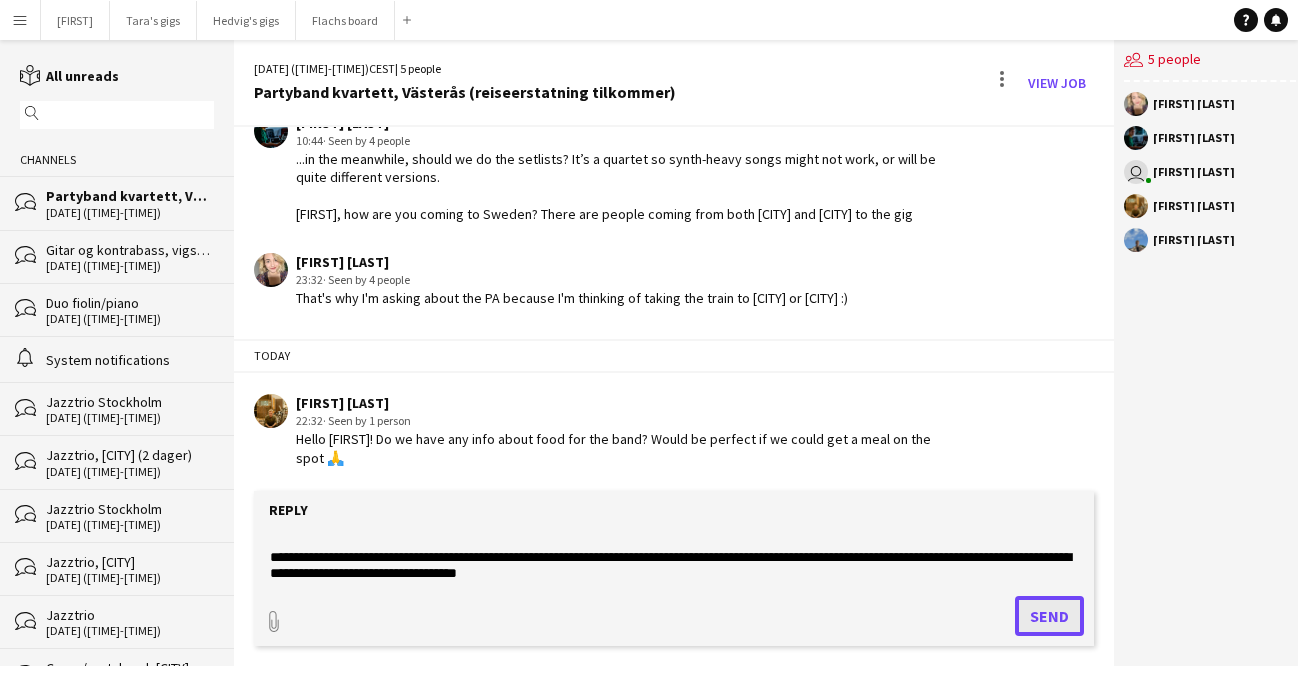 click on "Send" 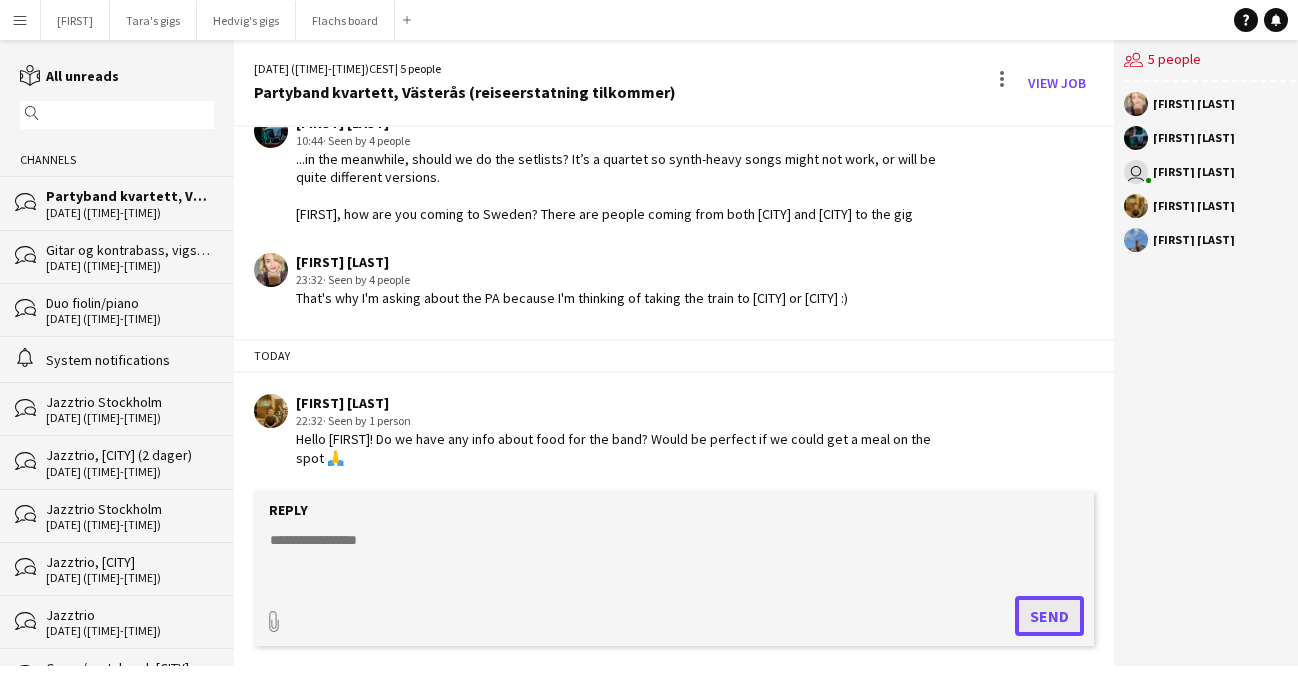 scroll, scrollTop: 0, scrollLeft: 0, axis: both 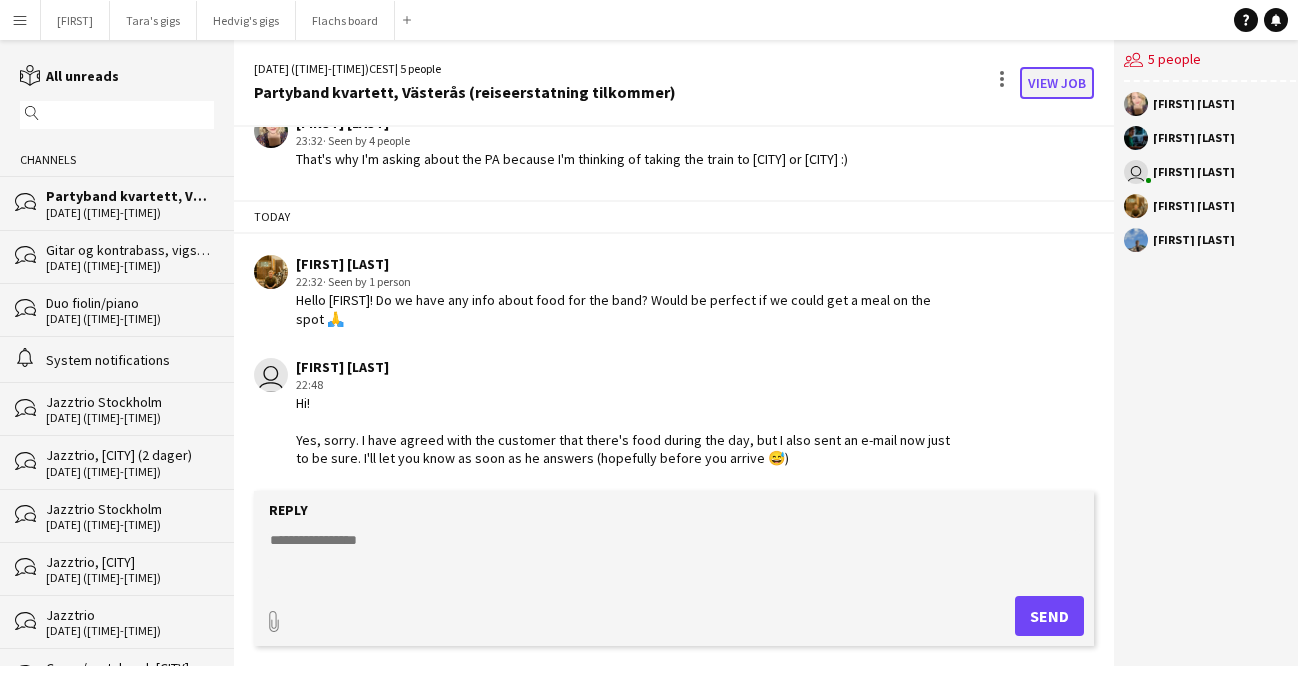 click on "View Job" 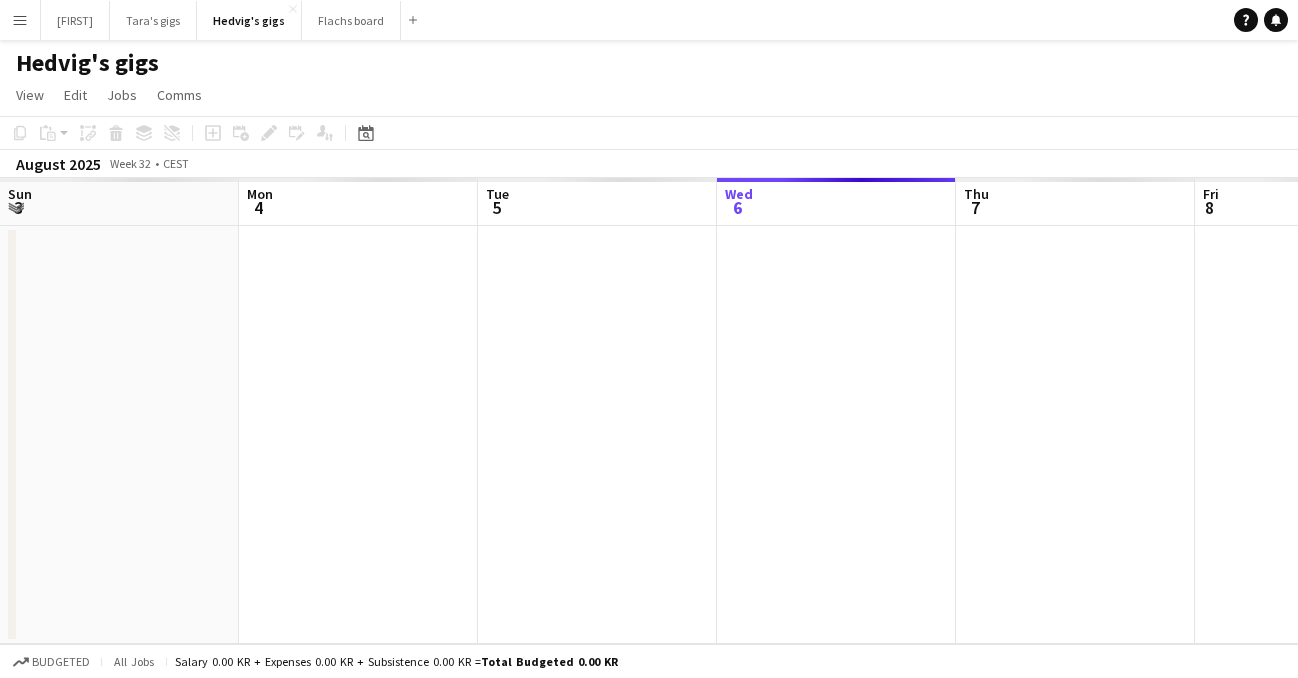 scroll, scrollTop: 0, scrollLeft: 688, axis: horizontal 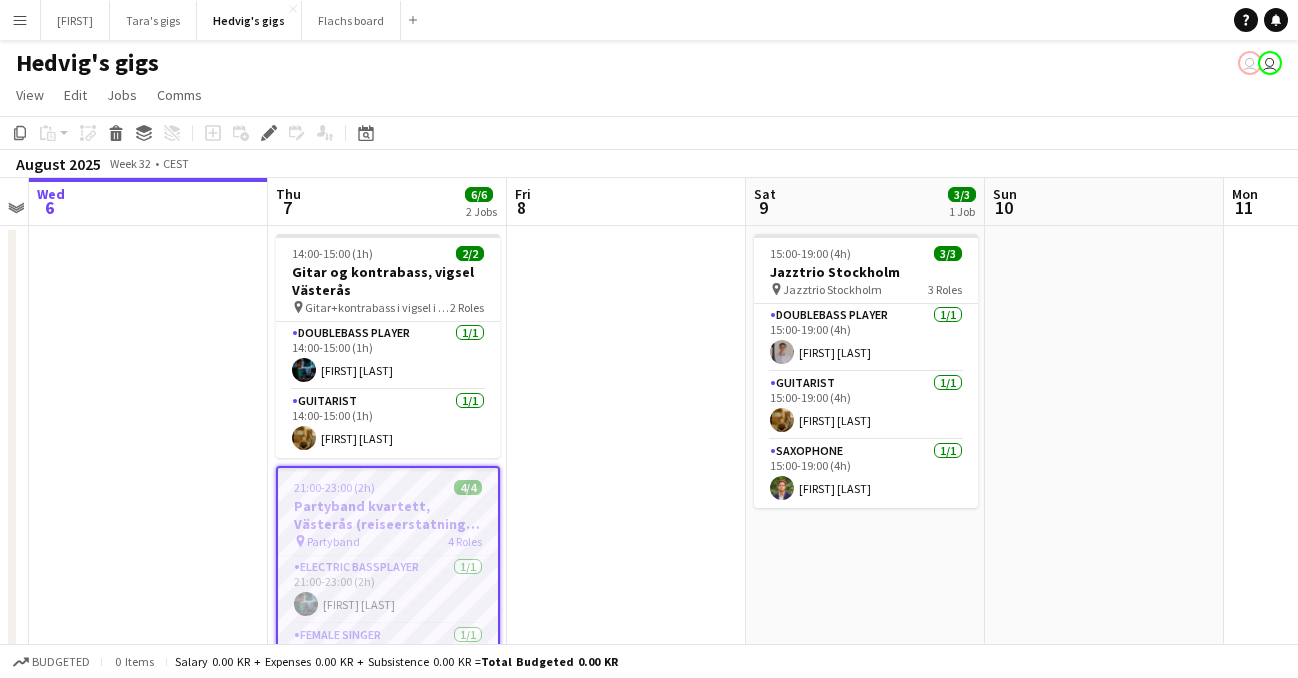 click at bounding box center (626, 515) 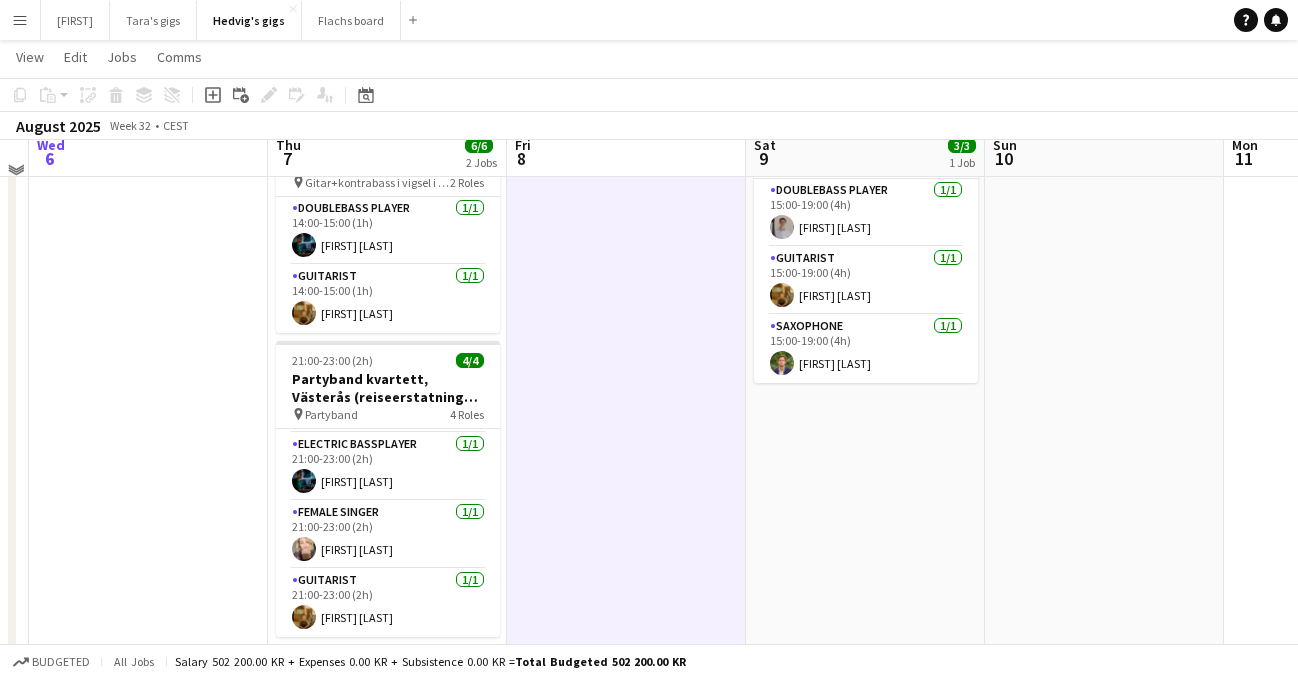 scroll, scrollTop: 100, scrollLeft: 0, axis: vertical 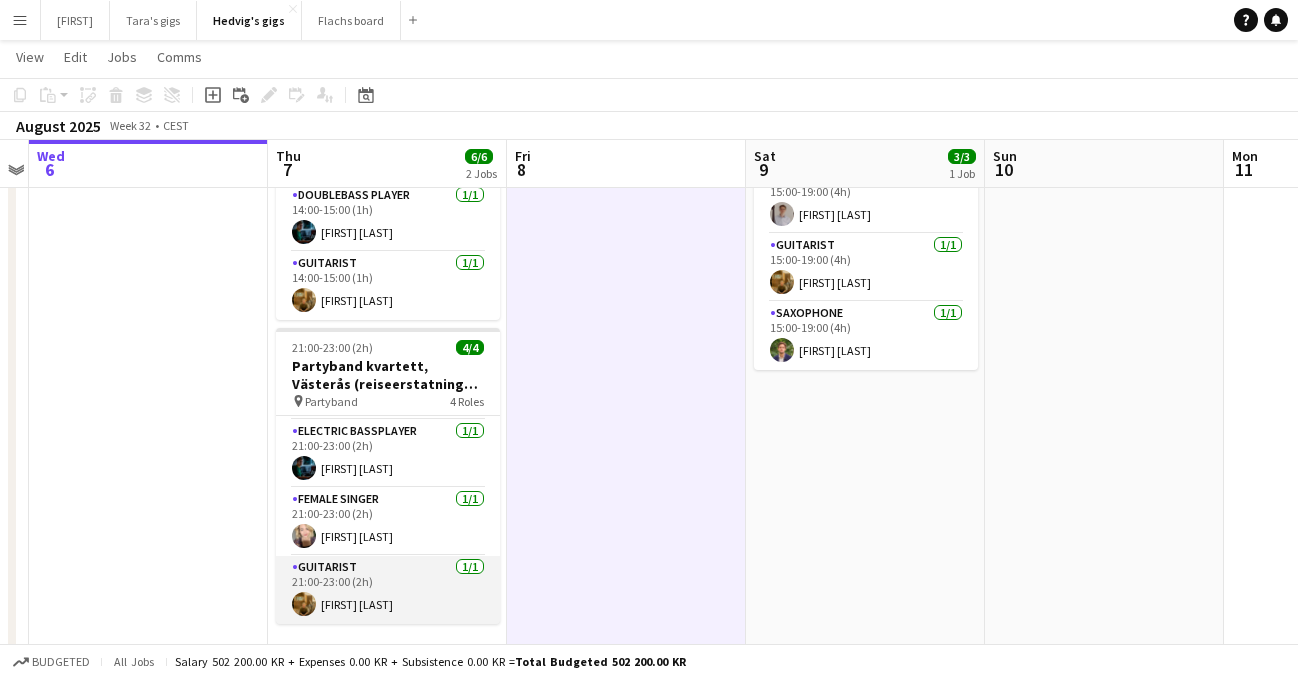 click on "Guitarist   1/1   [TIME]-[TIME] ([DURATION])
[FIRST] [LAST]" at bounding box center [388, 590] 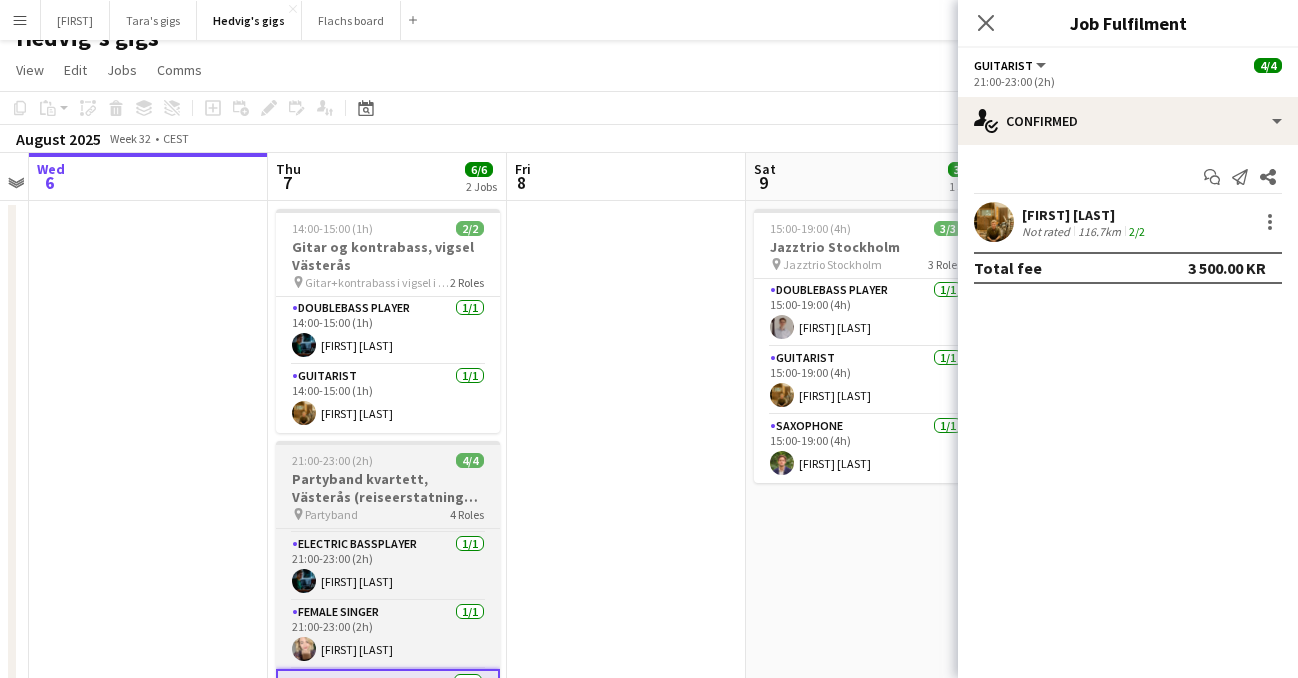 scroll, scrollTop: 11, scrollLeft: 0, axis: vertical 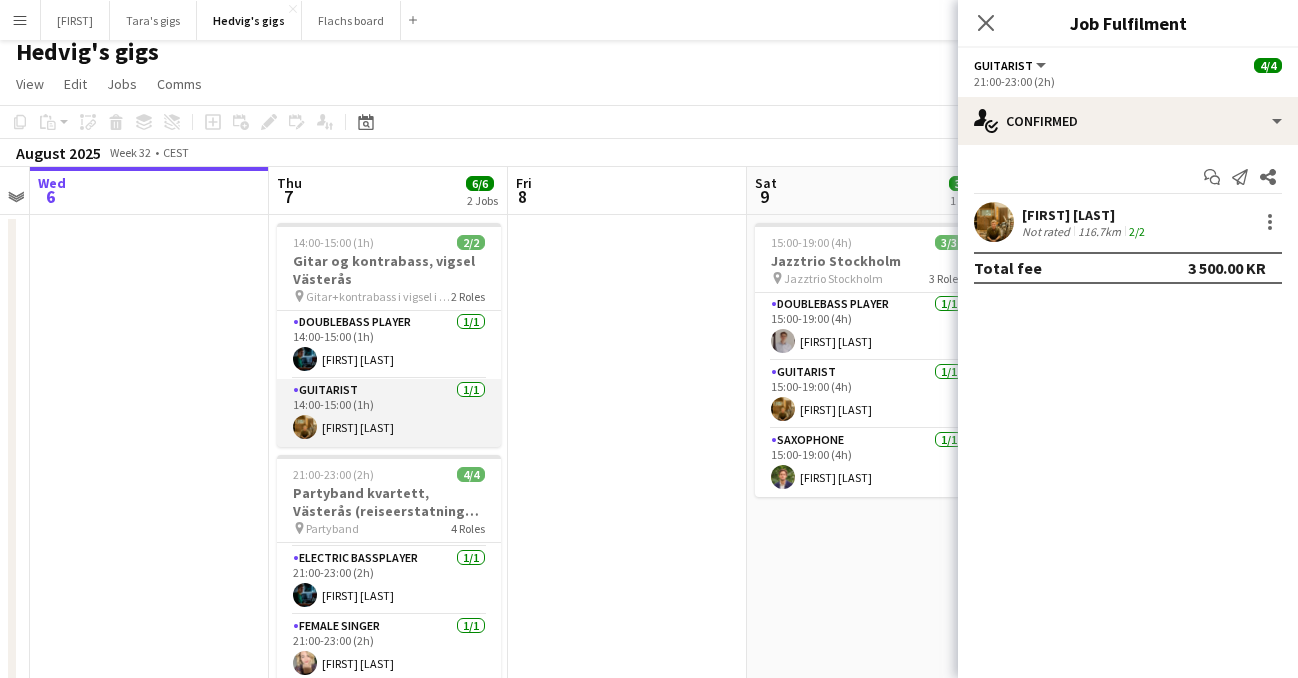 click on "Guitarist   1/1   [TIME]-[TIME] ([DURATION])
[FIRST] [LAST]" at bounding box center (389, 413) 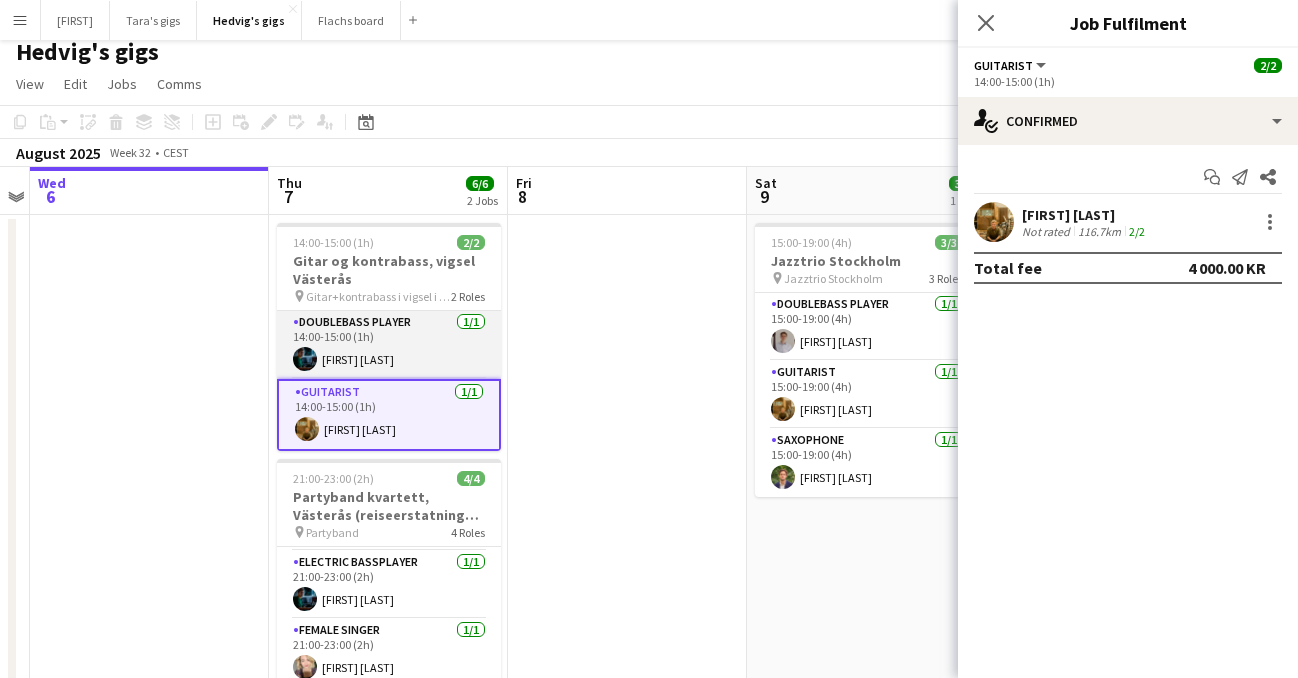 click on "Doublebass Player   1/1   [TIME]-[TIME] ([DURATION])
[FIRST] [LAST]" at bounding box center (389, 345) 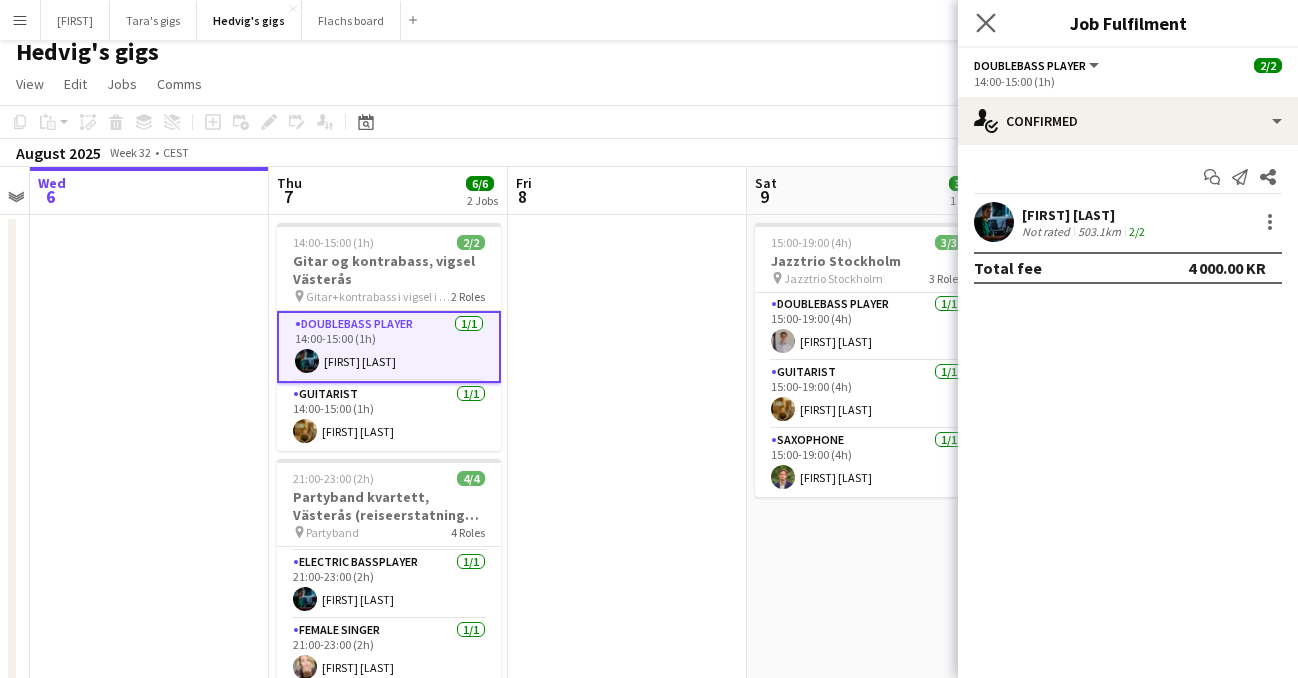 click on "Close pop-in" 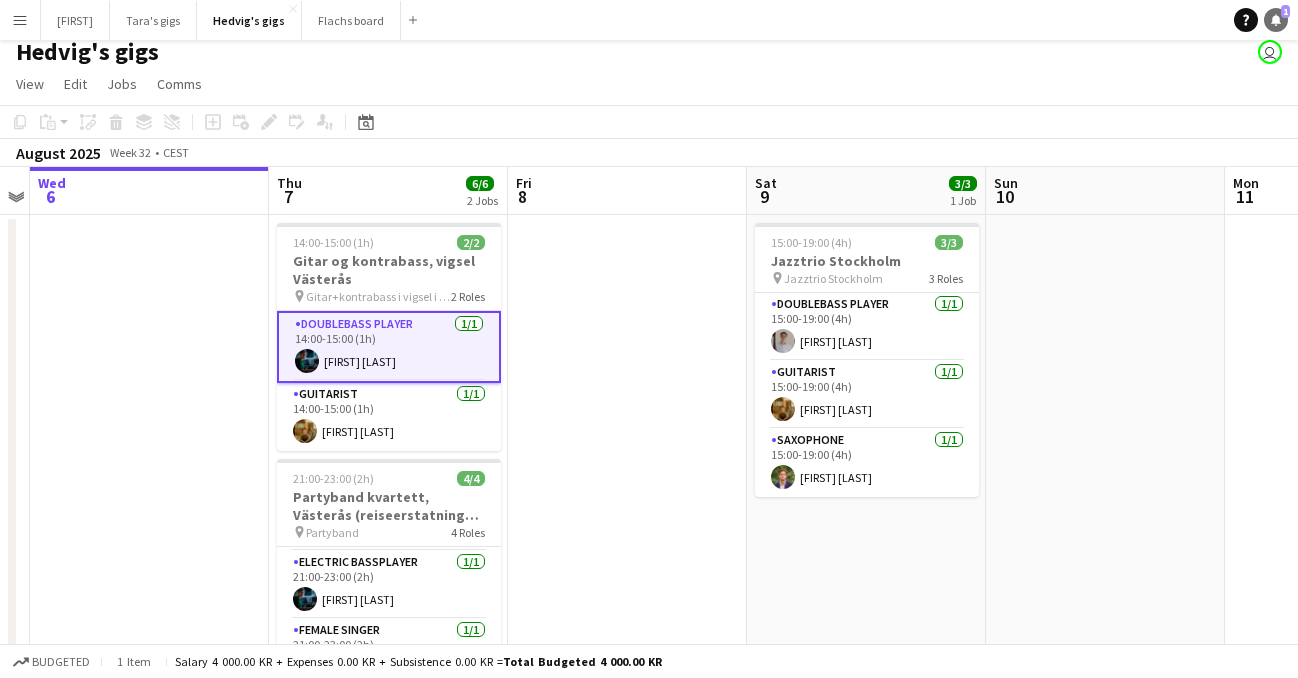 click on "Notifications" 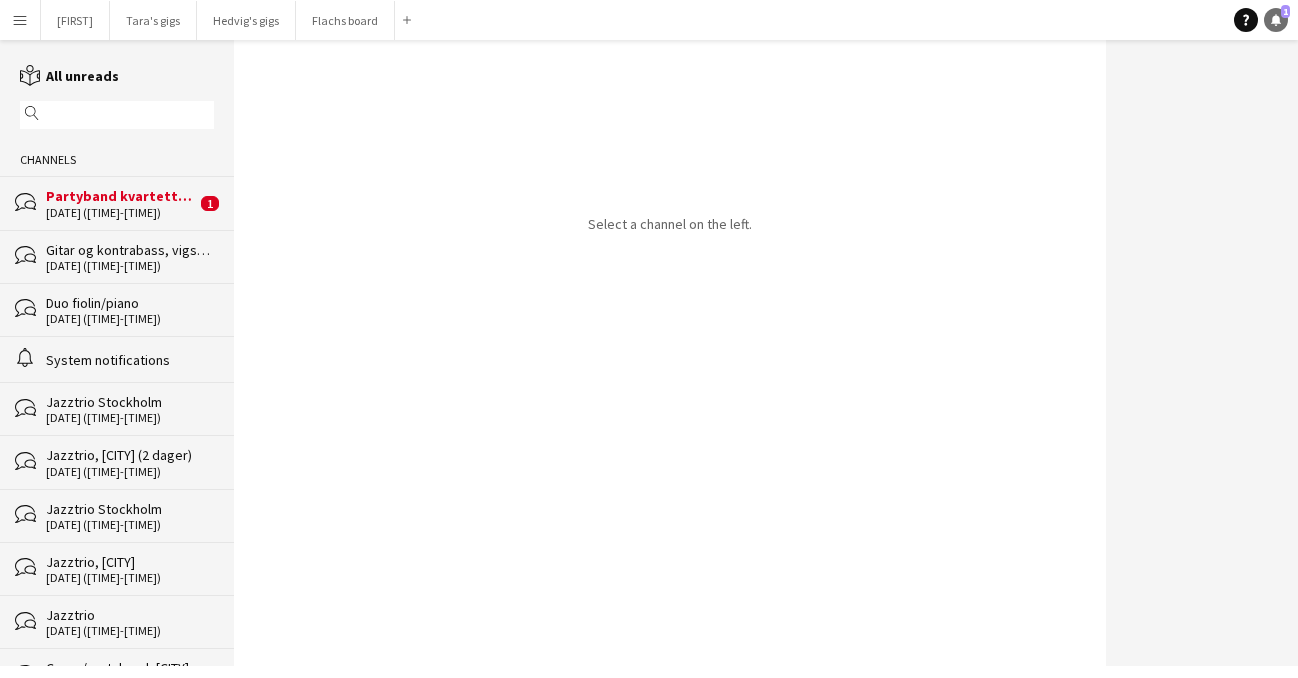 scroll, scrollTop: 0, scrollLeft: 0, axis: both 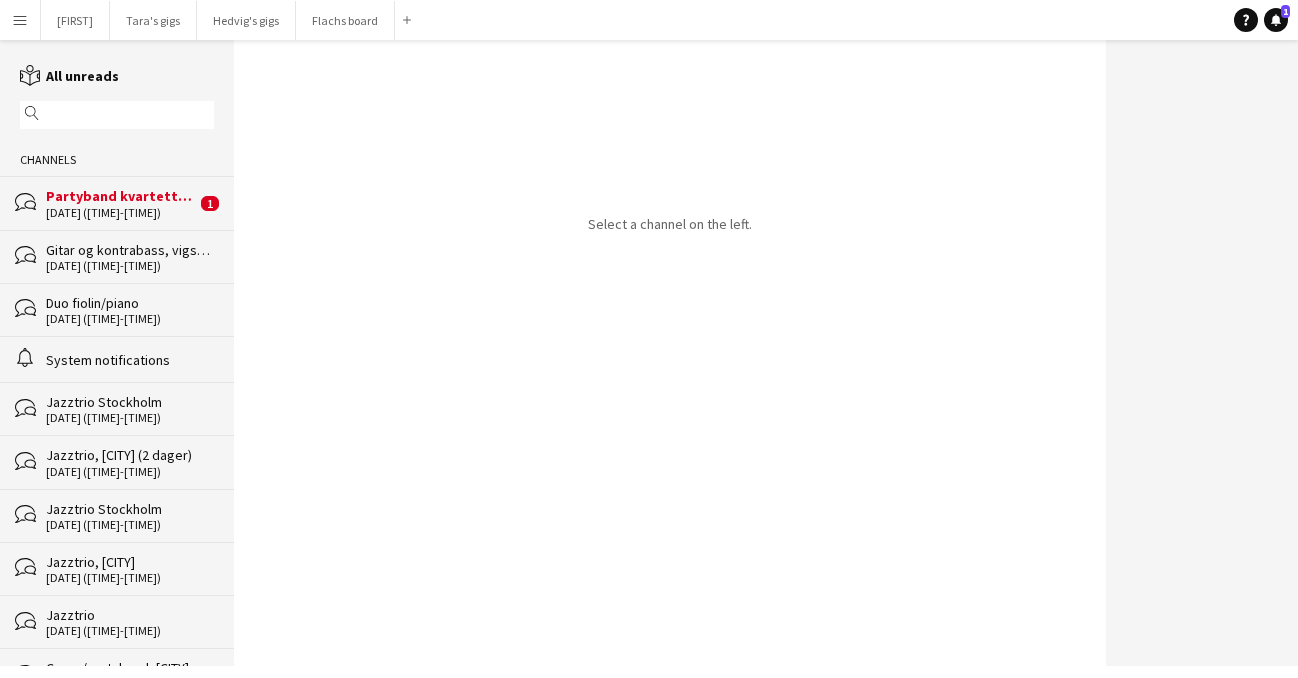 click on "bubbles
Partyband kvartett, [CITY] (reiseerstatning tilkommer)   [DATE] ([TIME]-[TIME])   1" 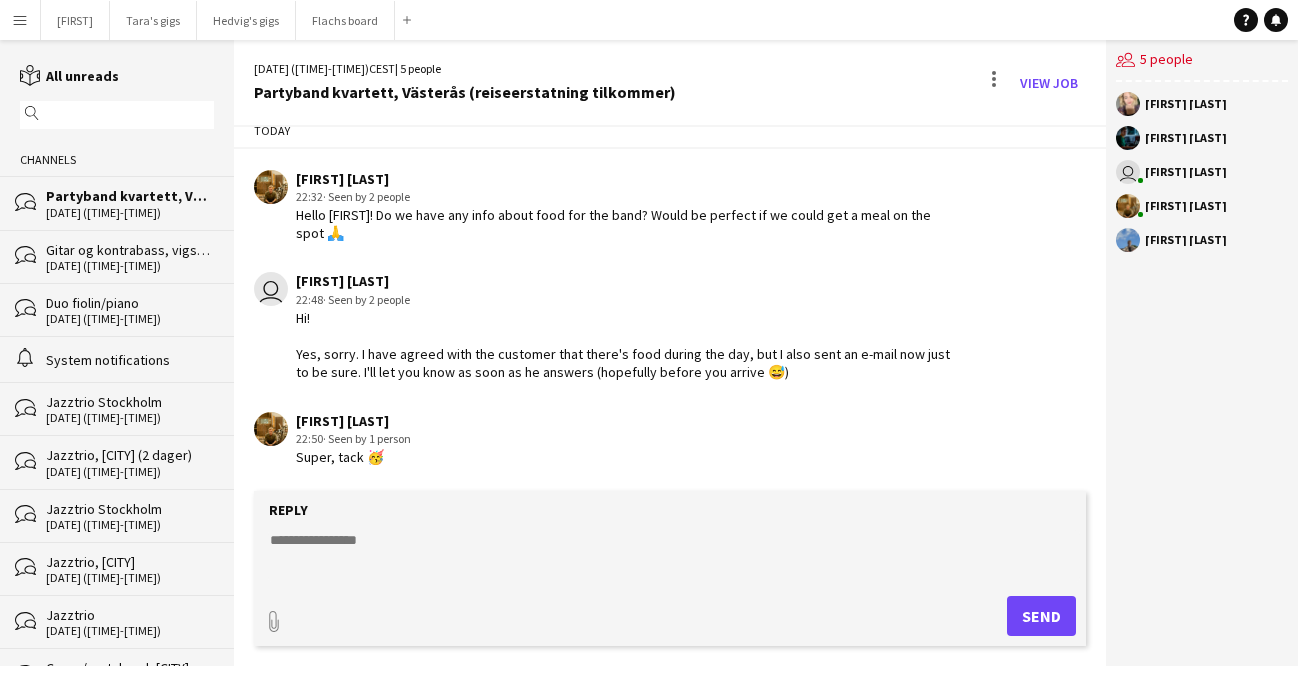 scroll, scrollTop: 1742, scrollLeft: 0, axis: vertical 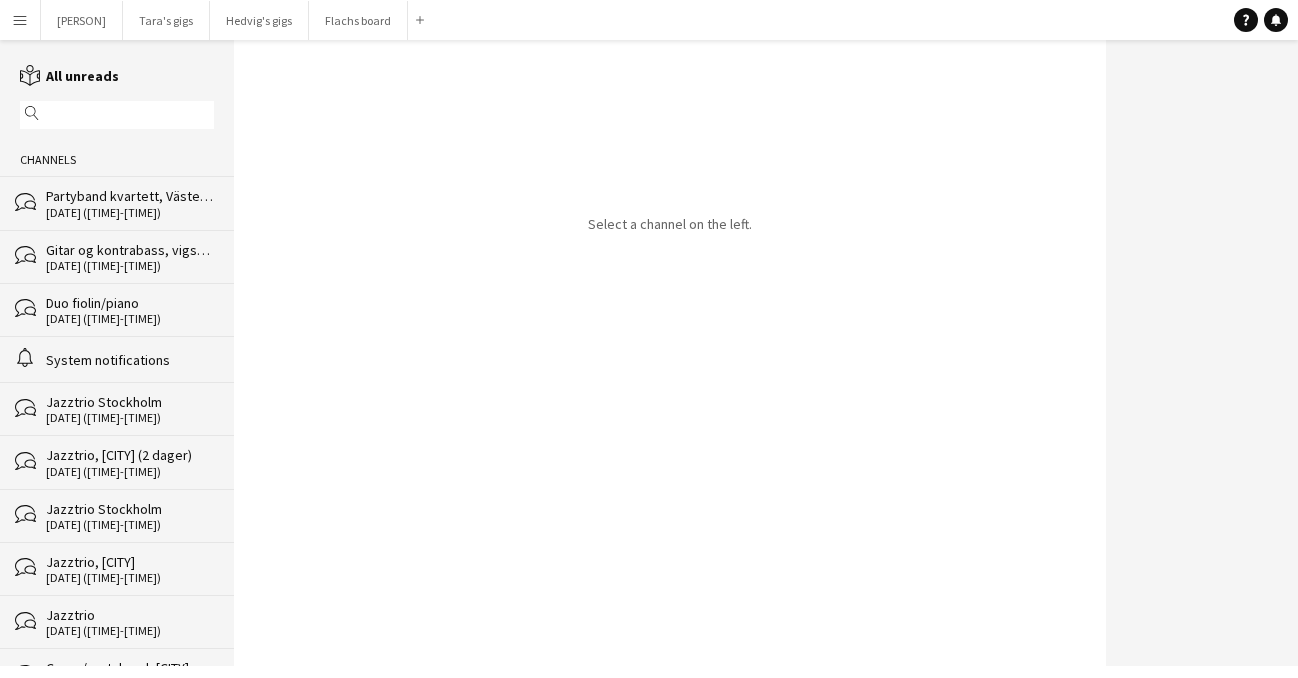 click on "Partyband kvartett, Västerås (reiseerstatning tilkommer)" 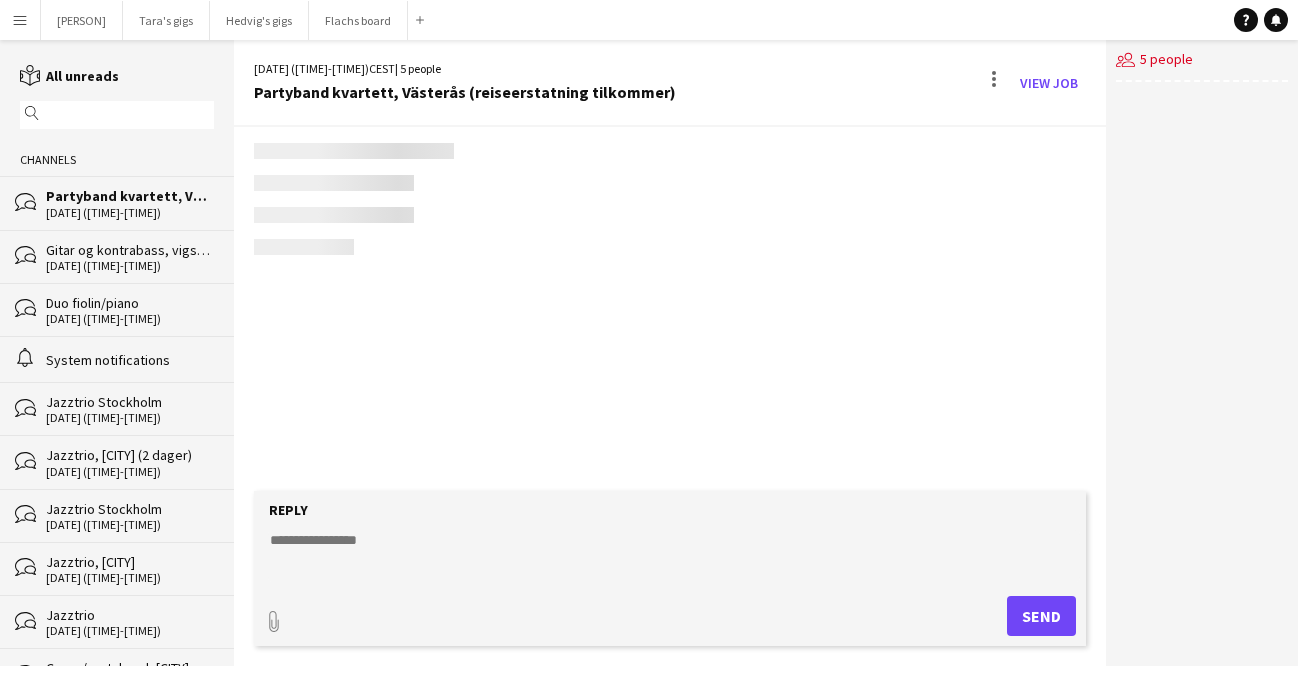 scroll, scrollTop: 1827, scrollLeft: 0, axis: vertical 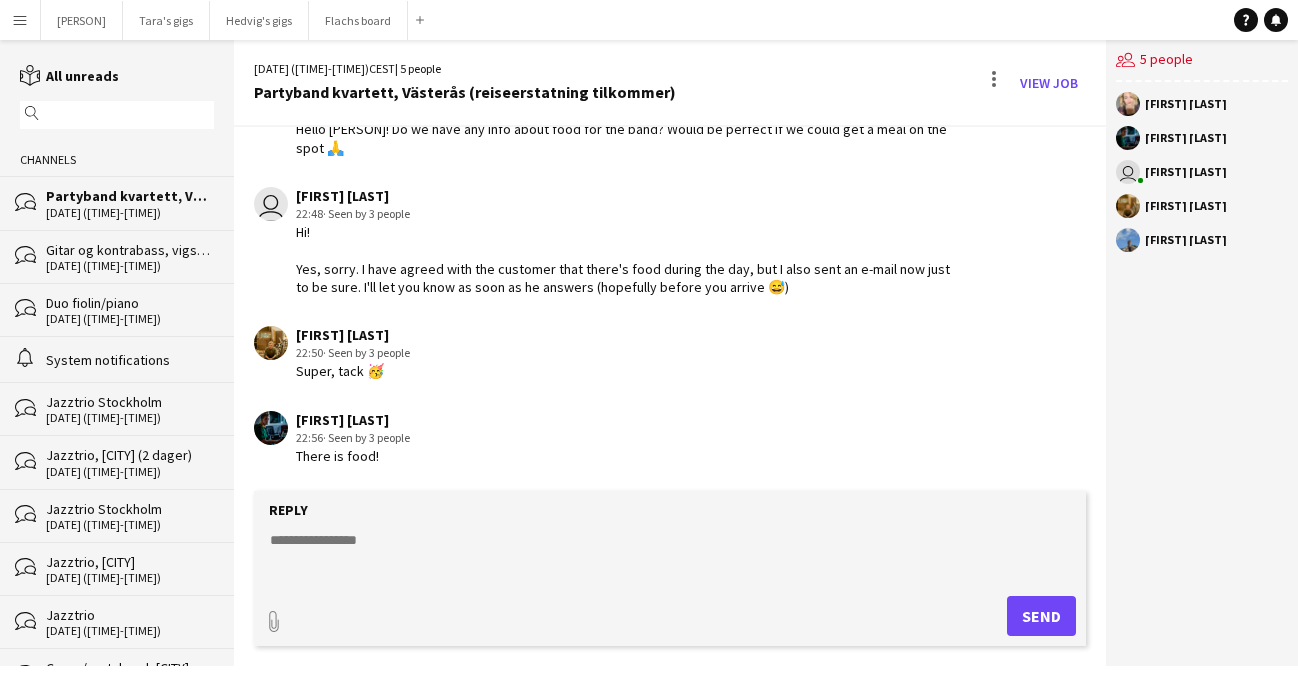 click 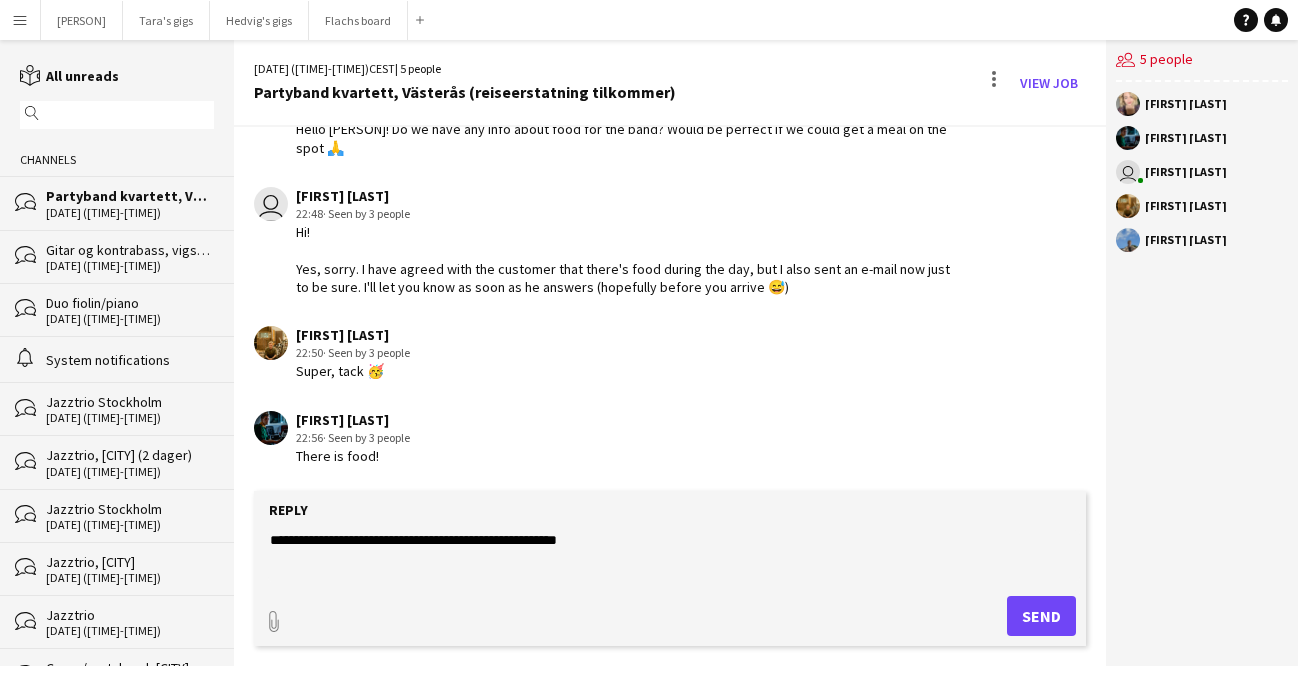 click on "**********" 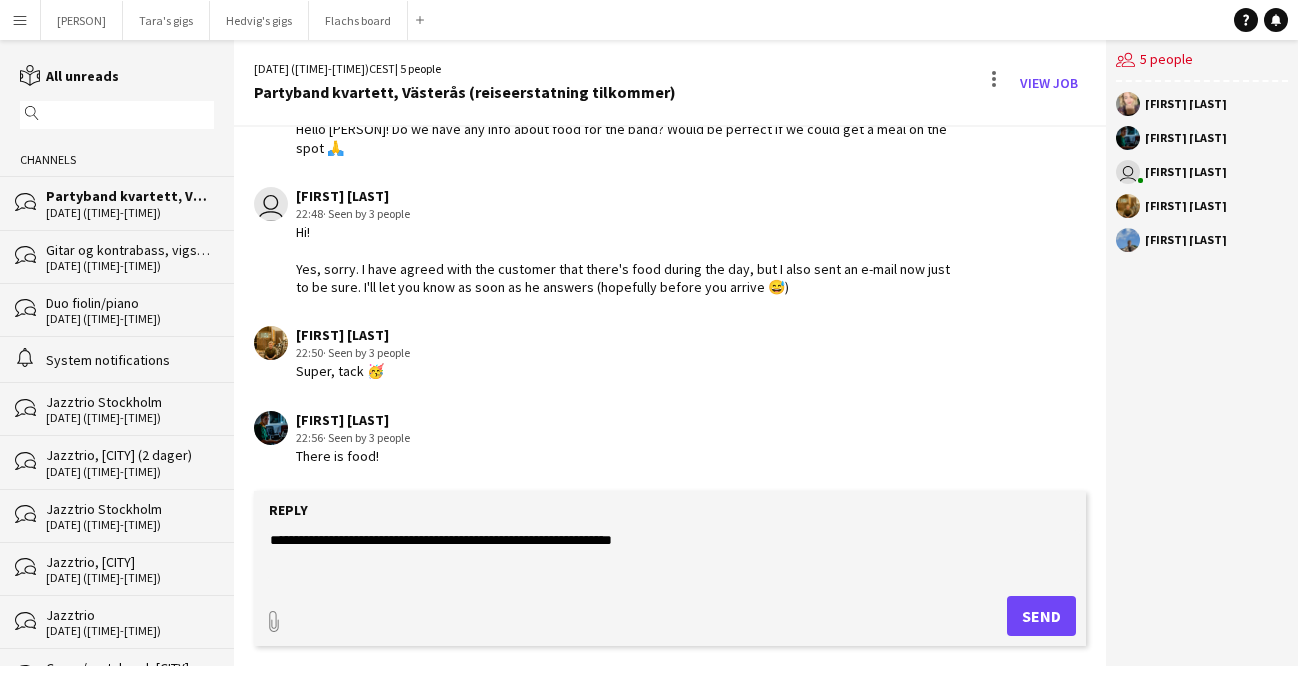 click on "**********" 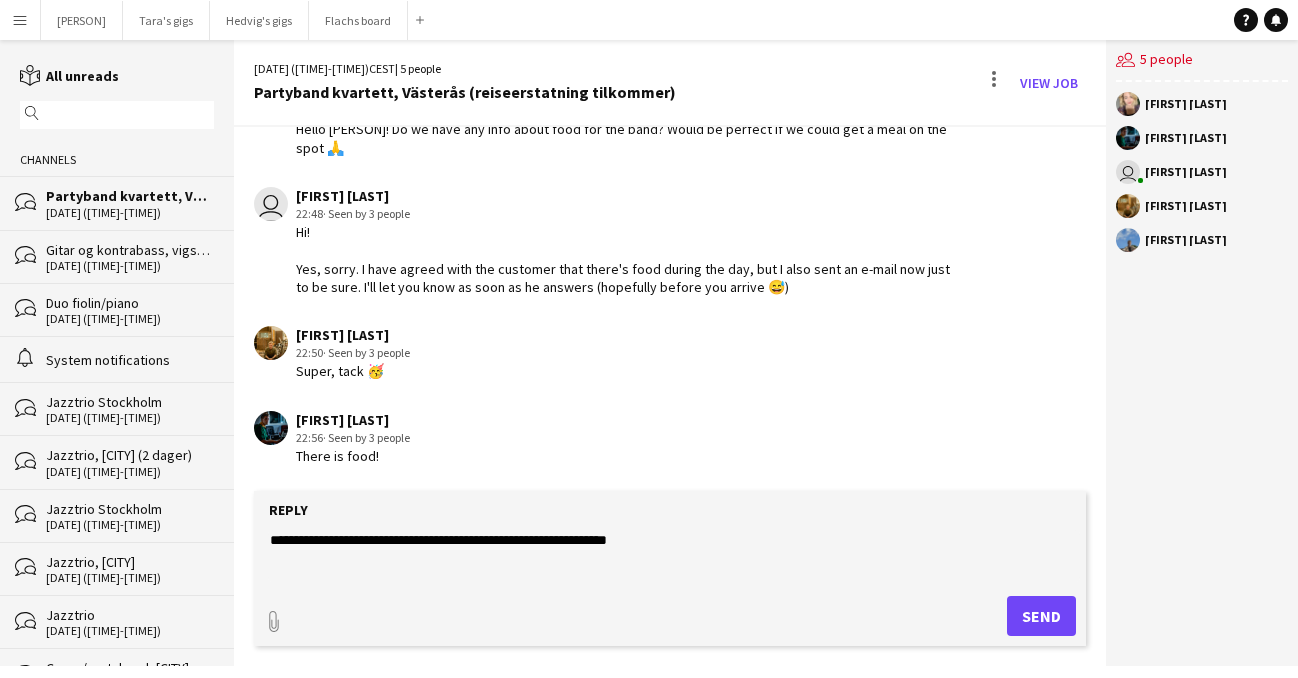 drag, startPoint x: 555, startPoint y: 542, endPoint x: 431, endPoint y: 546, distance: 124.0645 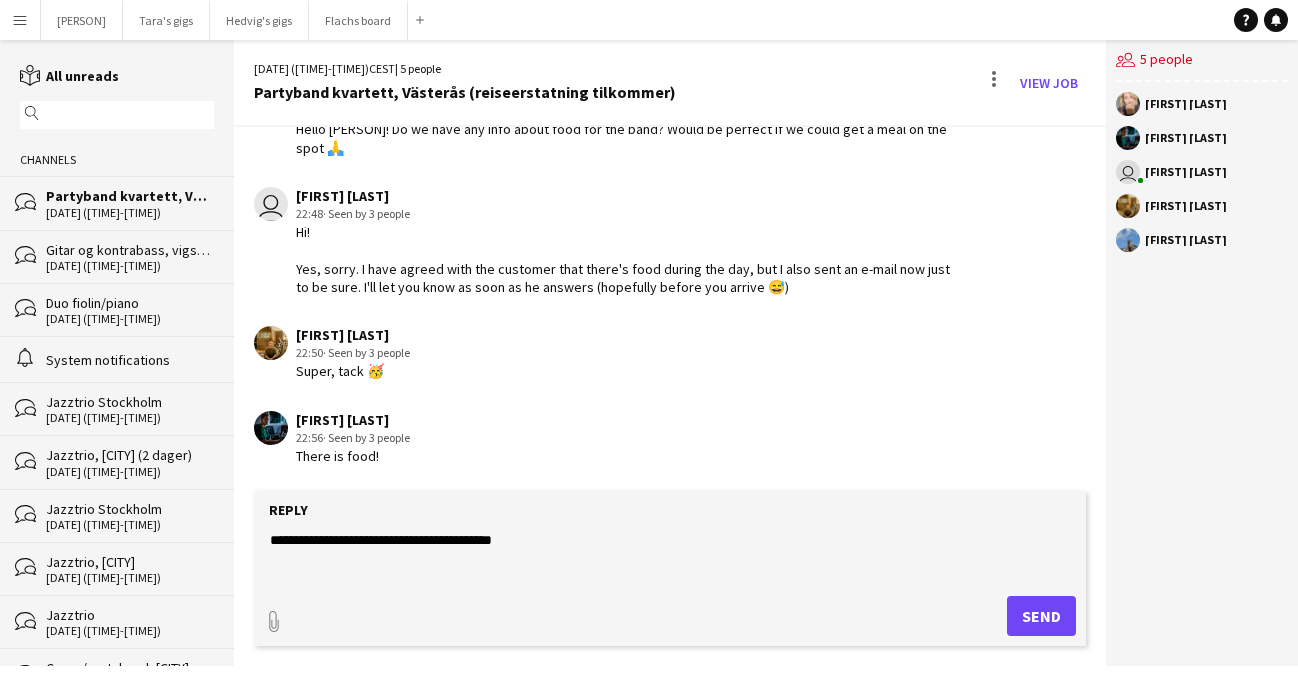 click on "**********" 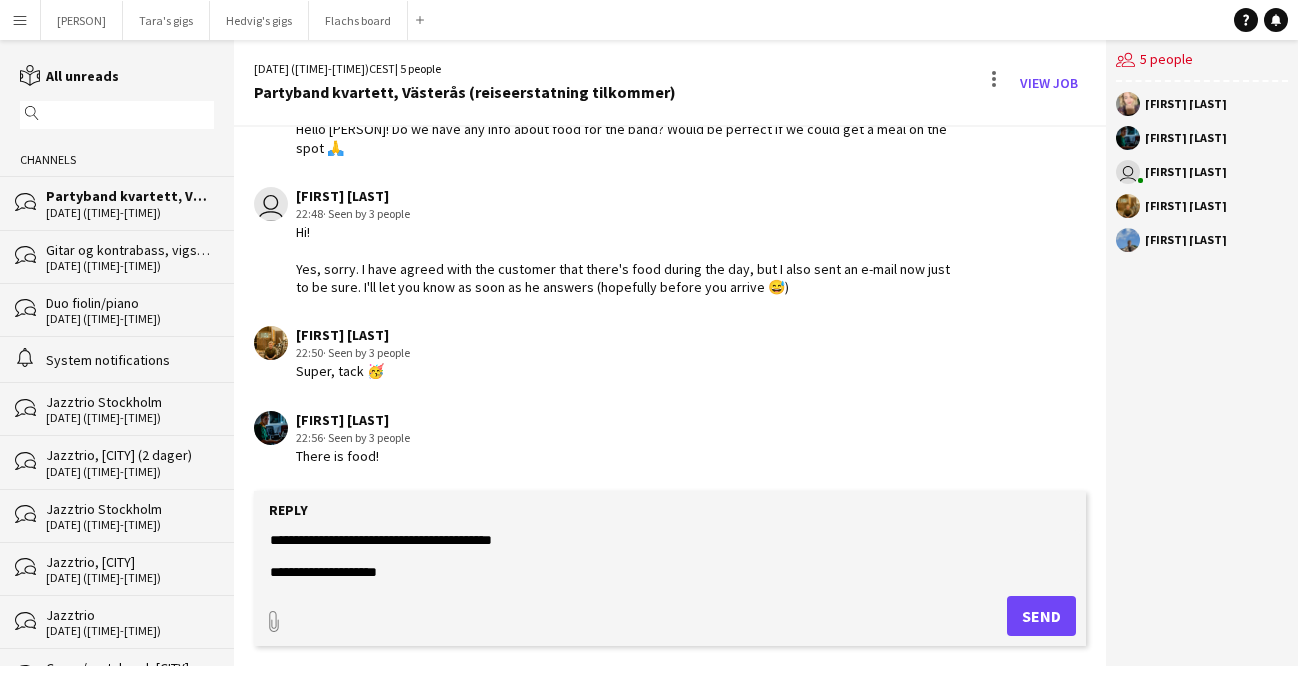 paste on "***" 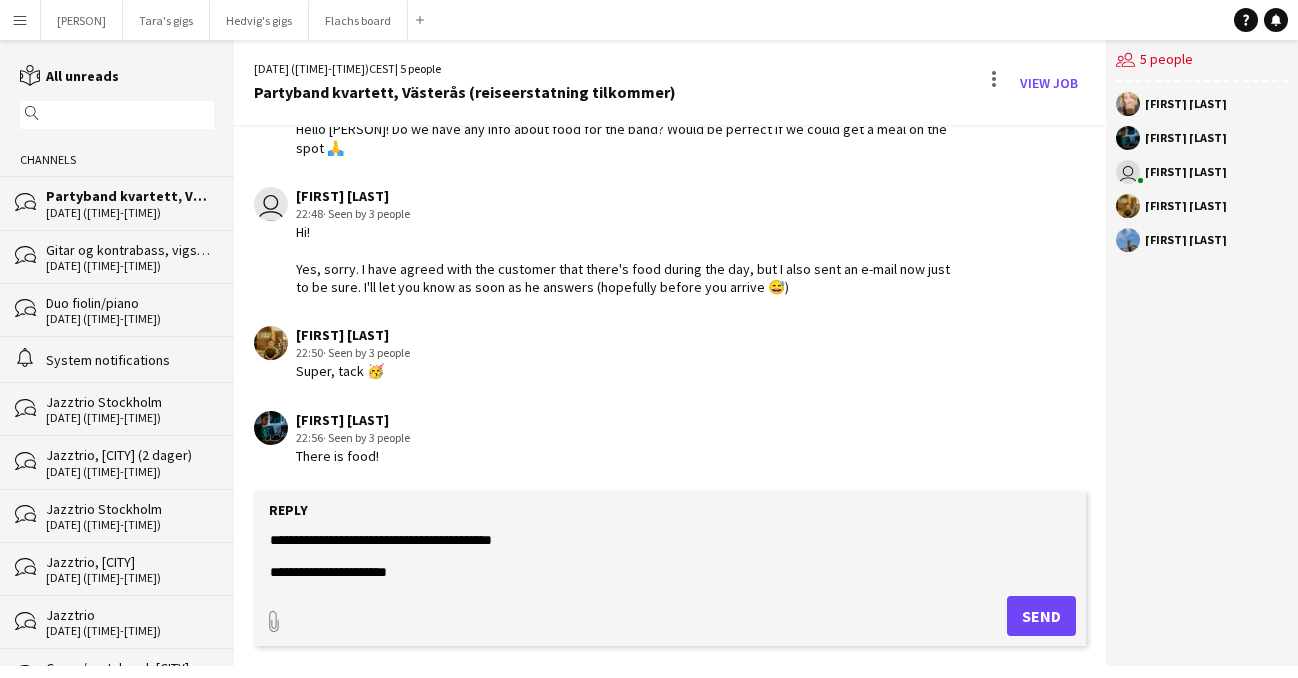 type on "**********" 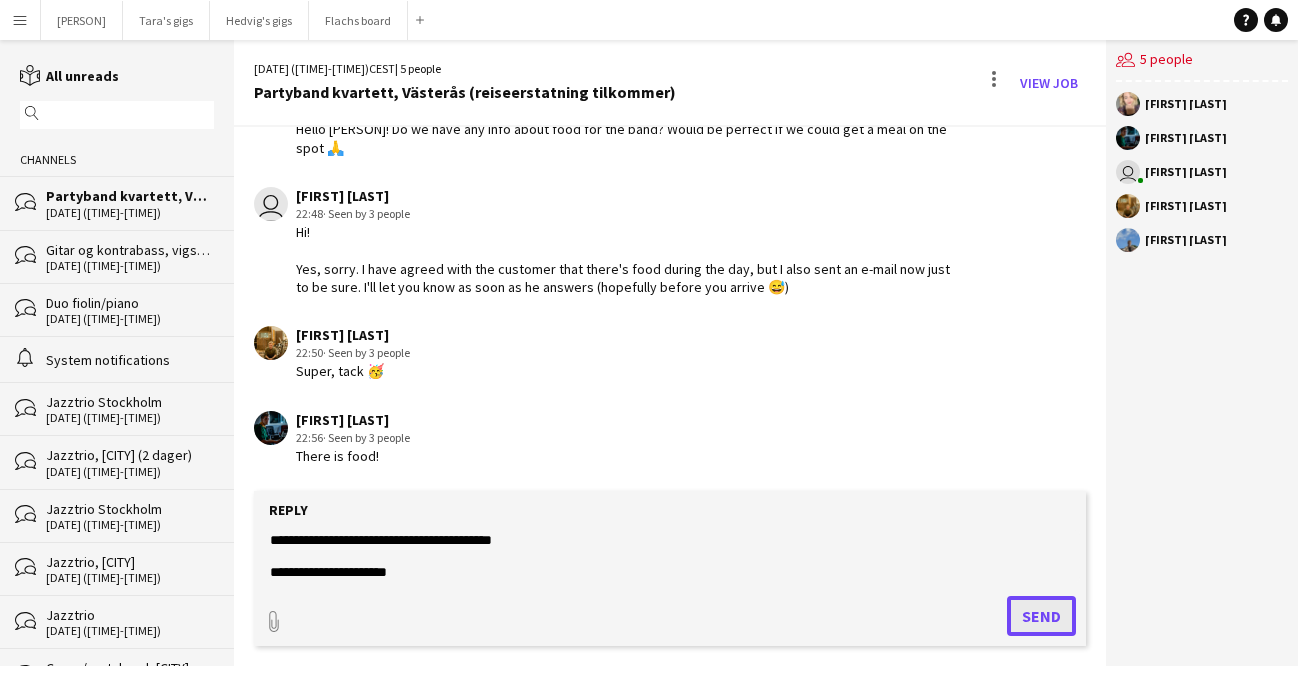 click on "Send" 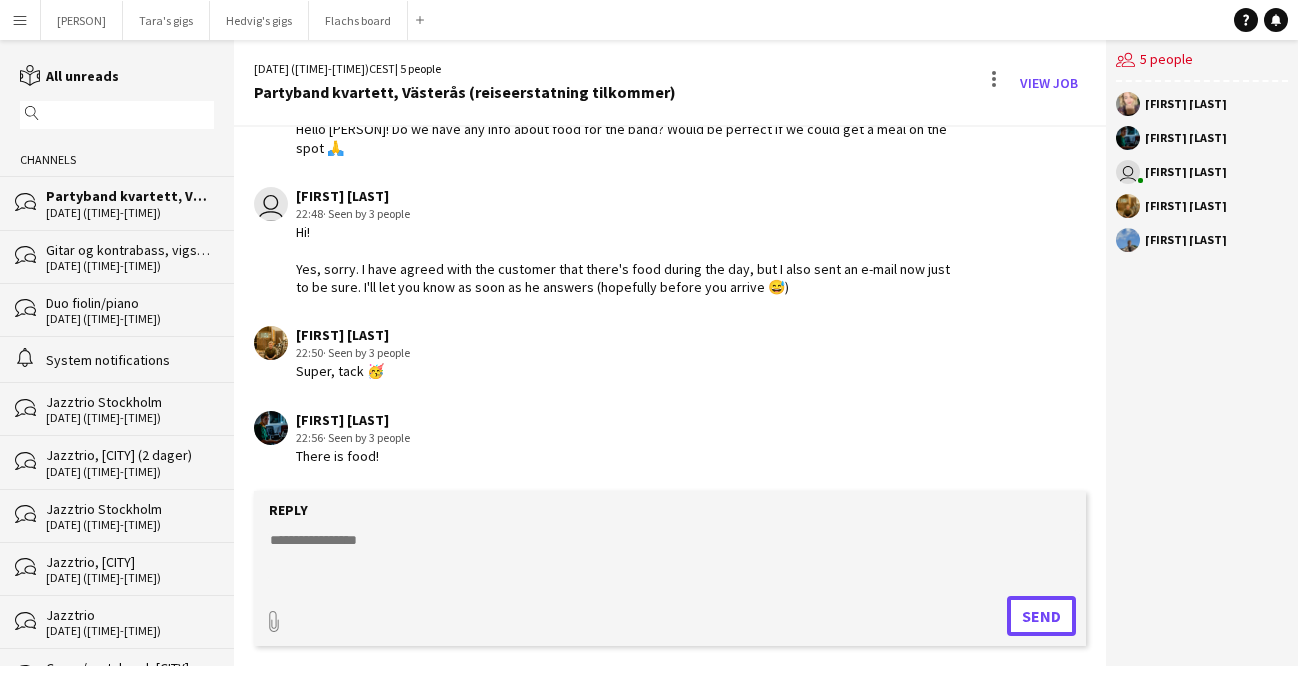 scroll, scrollTop: 1929, scrollLeft: 0, axis: vertical 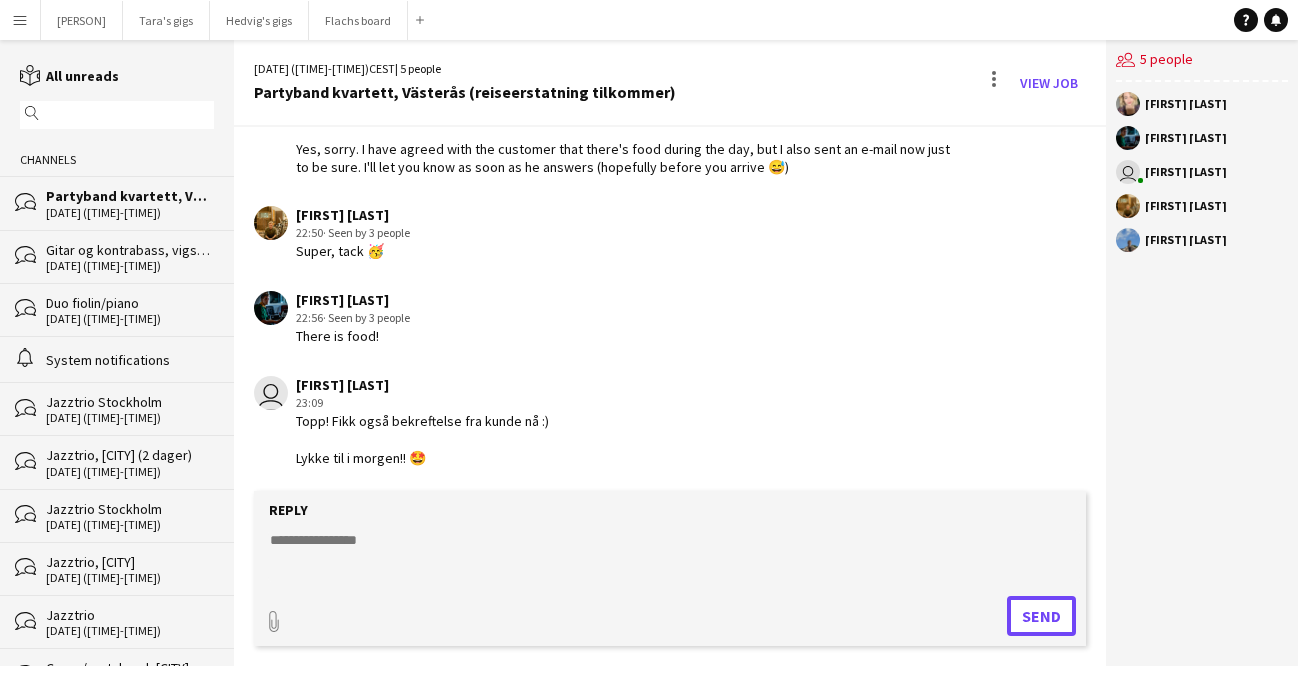 type 